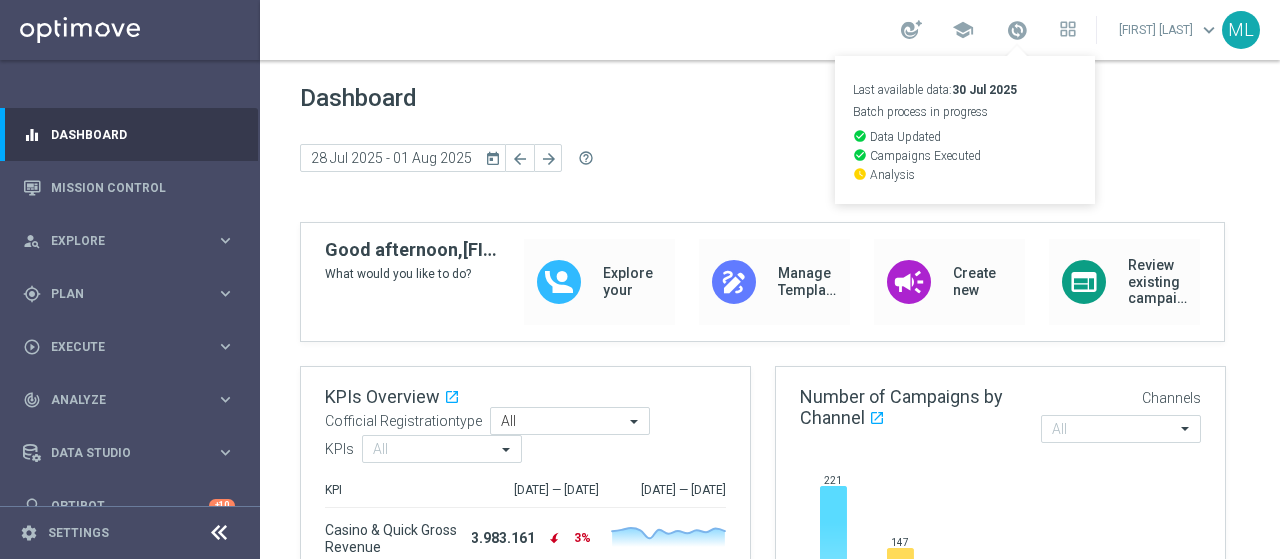 scroll, scrollTop: 0, scrollLeft: 0, axis: both 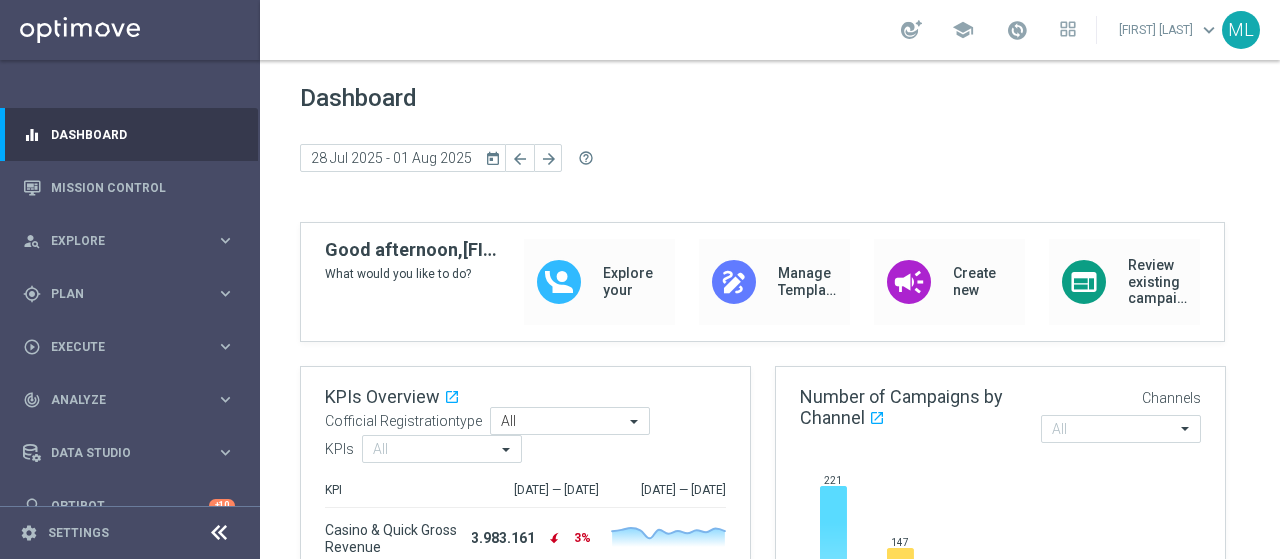 click on "school
[FIRST] [LAST] keyboard_arrow_down
ML" at bounding box center (770, 30) 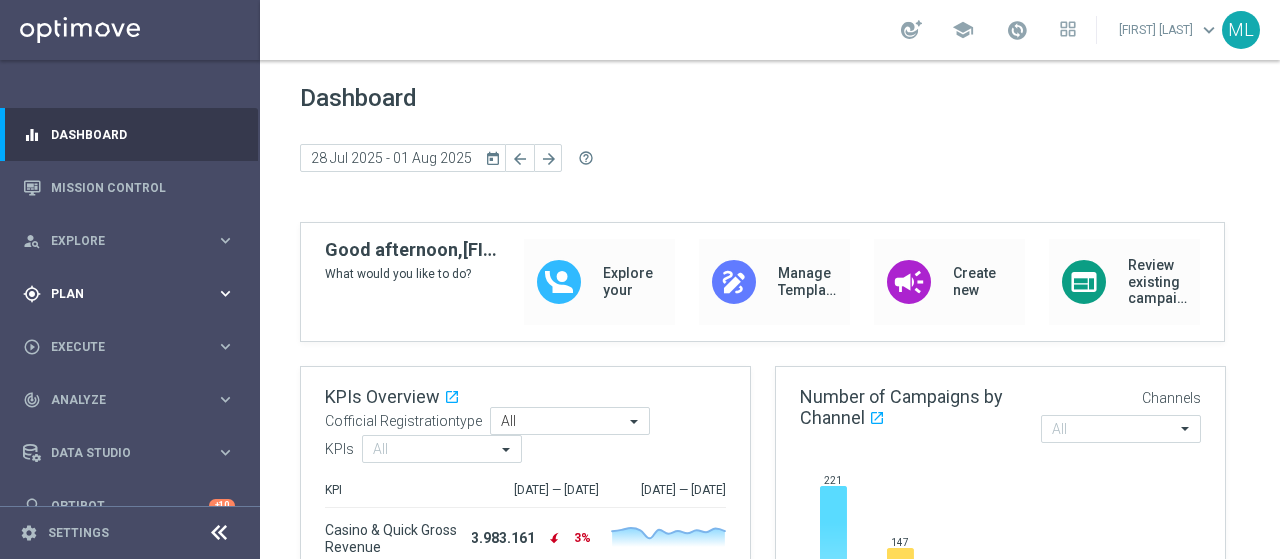 click on "Plan" at bounding box center [133, 294] 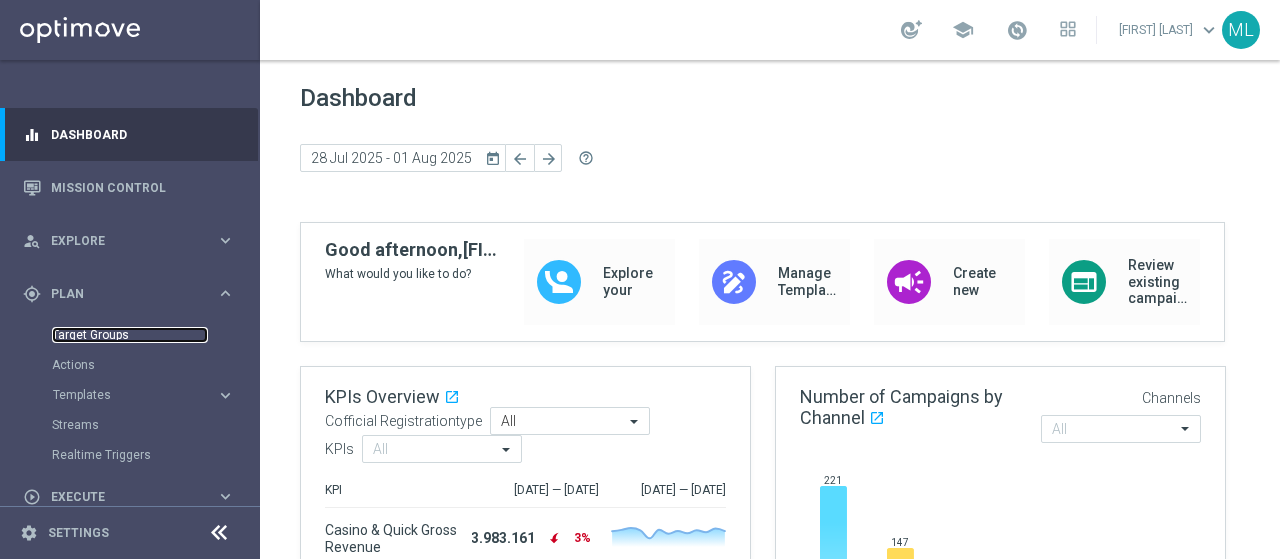 click on "Target Groups" at bounding box center (130, 335) 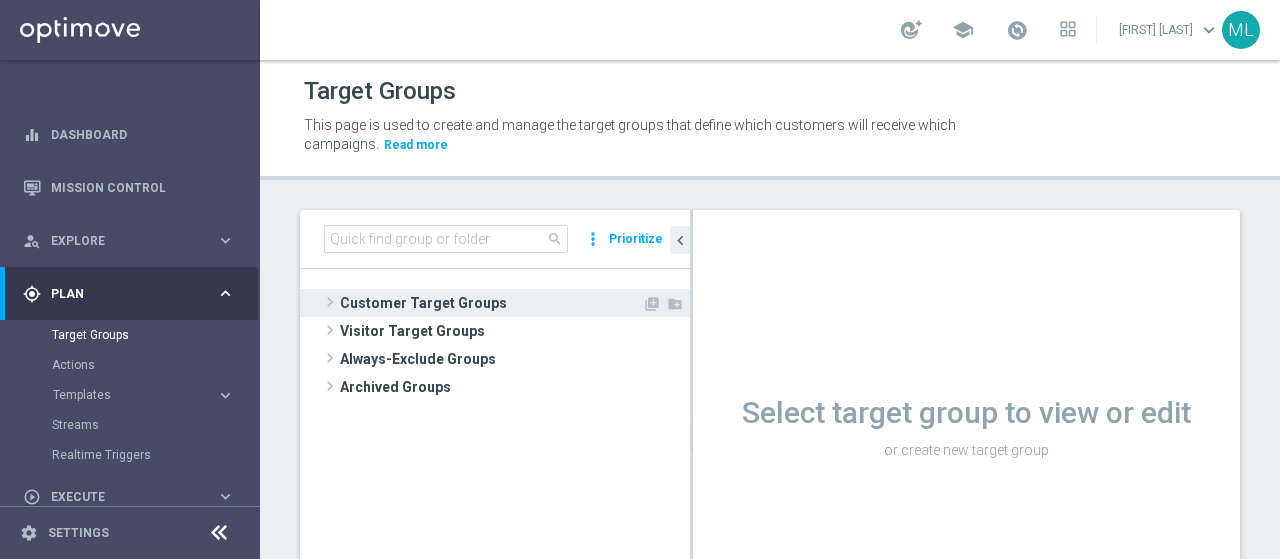 click on "Customer Target Groups" at bounding box center [491, 303] 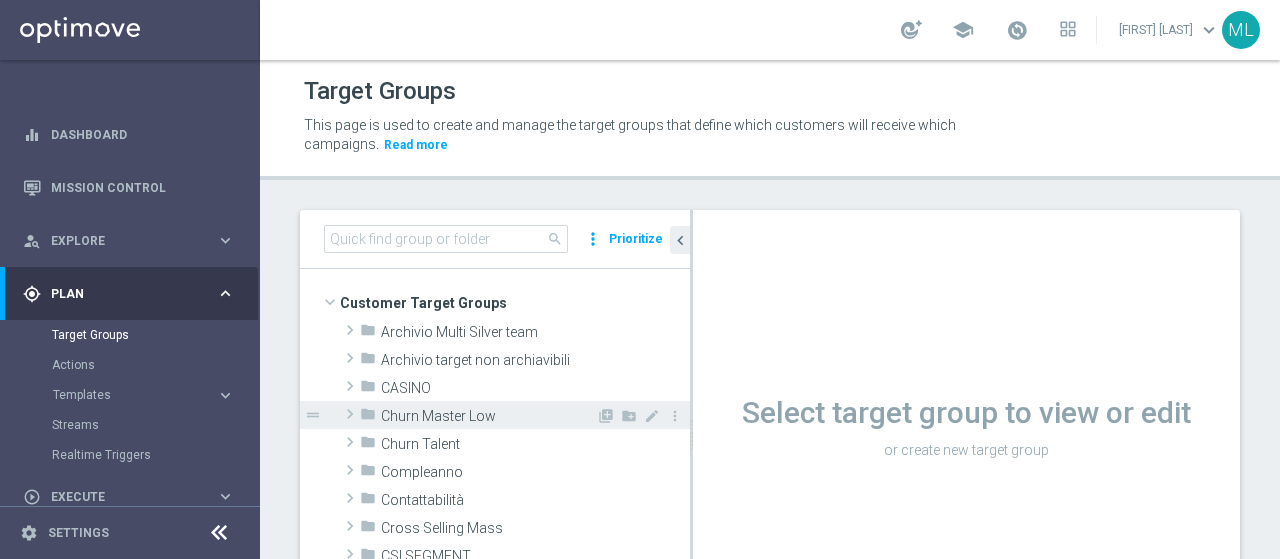 scroll, scrollTop: 100, scrollLeft: 0, axis: vertical 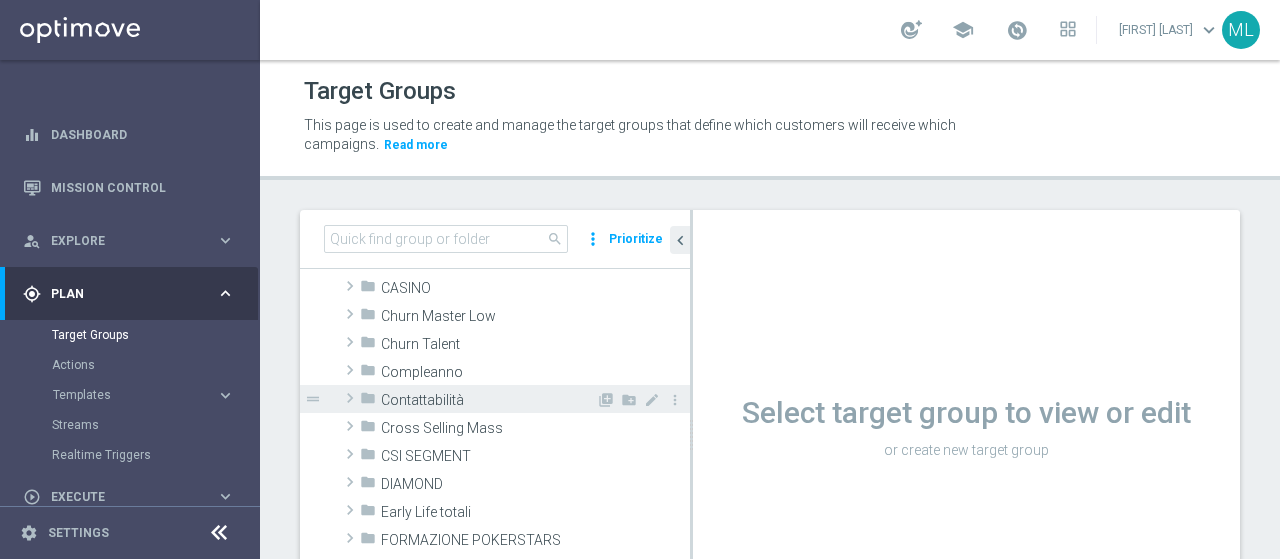 click 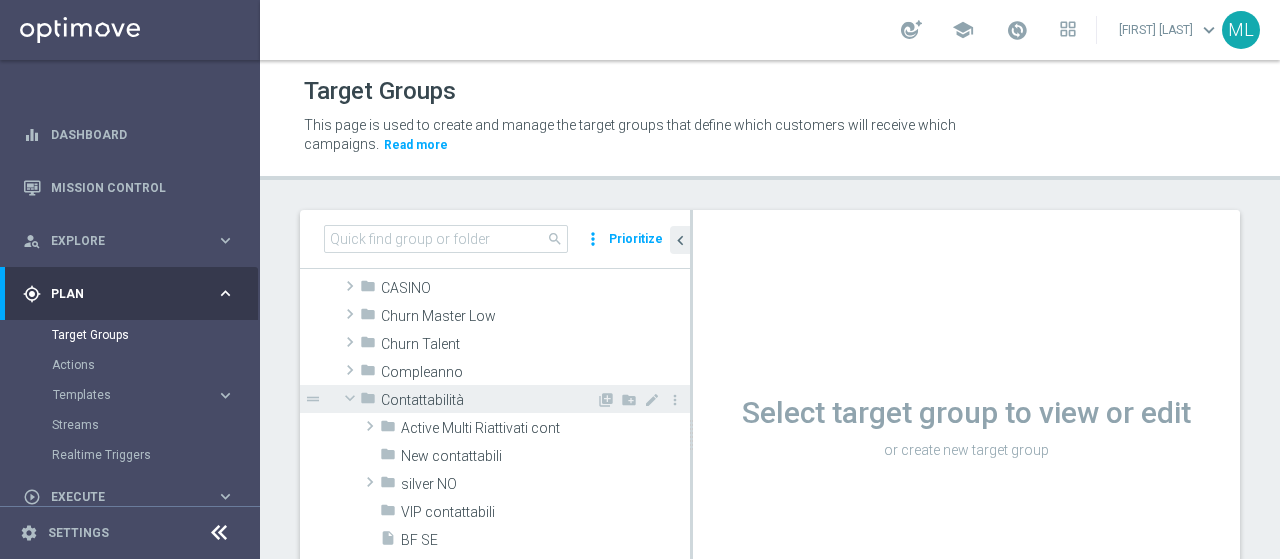 click 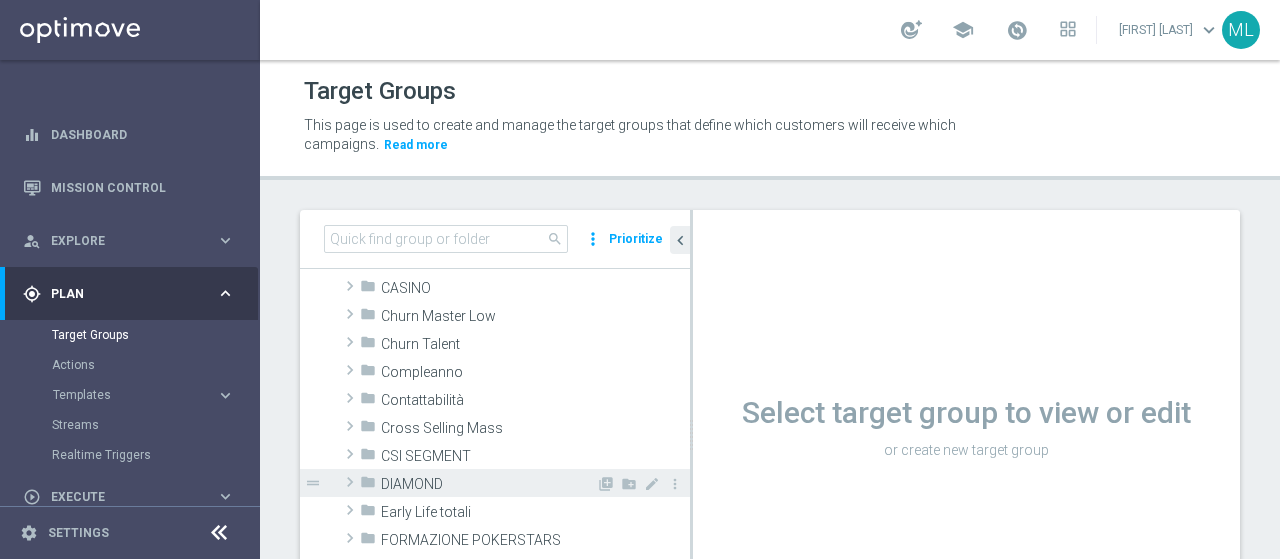 click 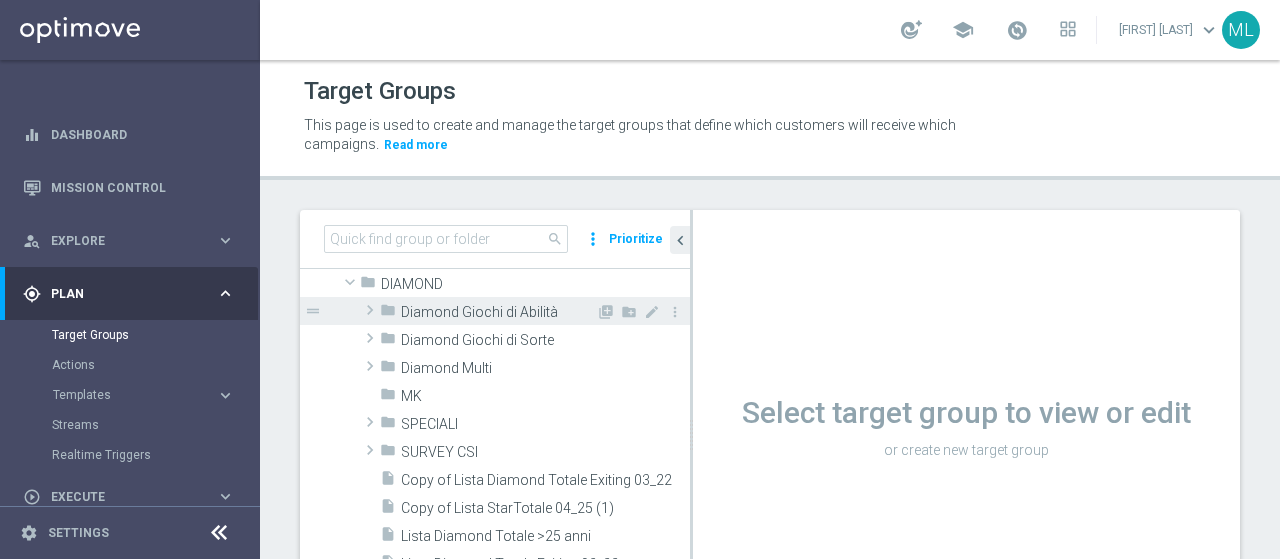 click on "Diamond Giochi di Abilità" at bounding box center [498, 312] 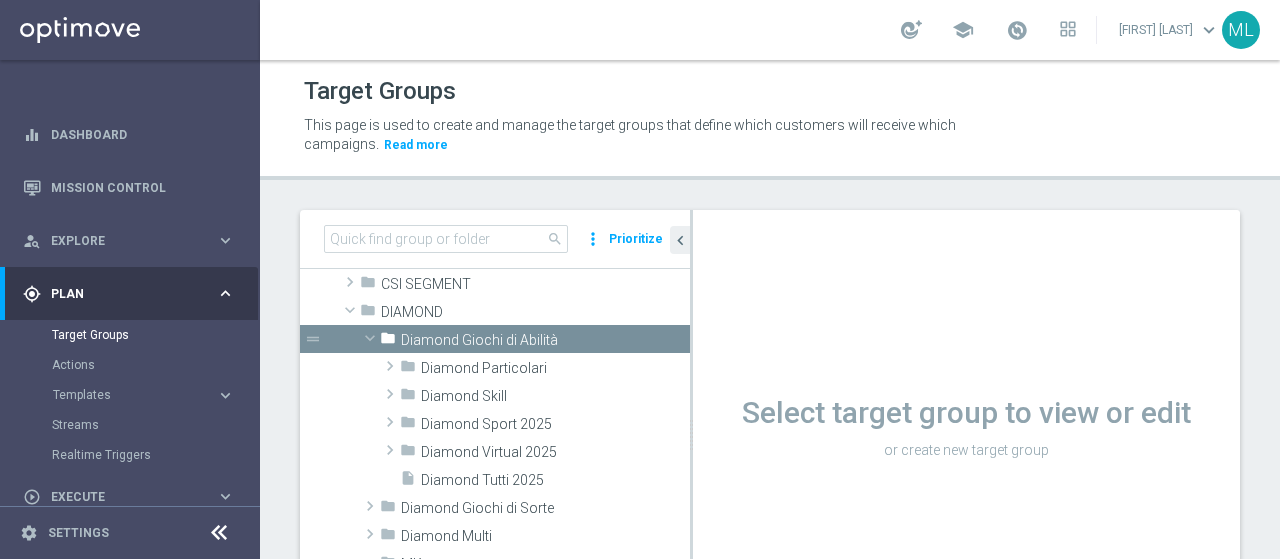 scroll, scrollTop: 291, scrollLeft: 0, axis: vertical 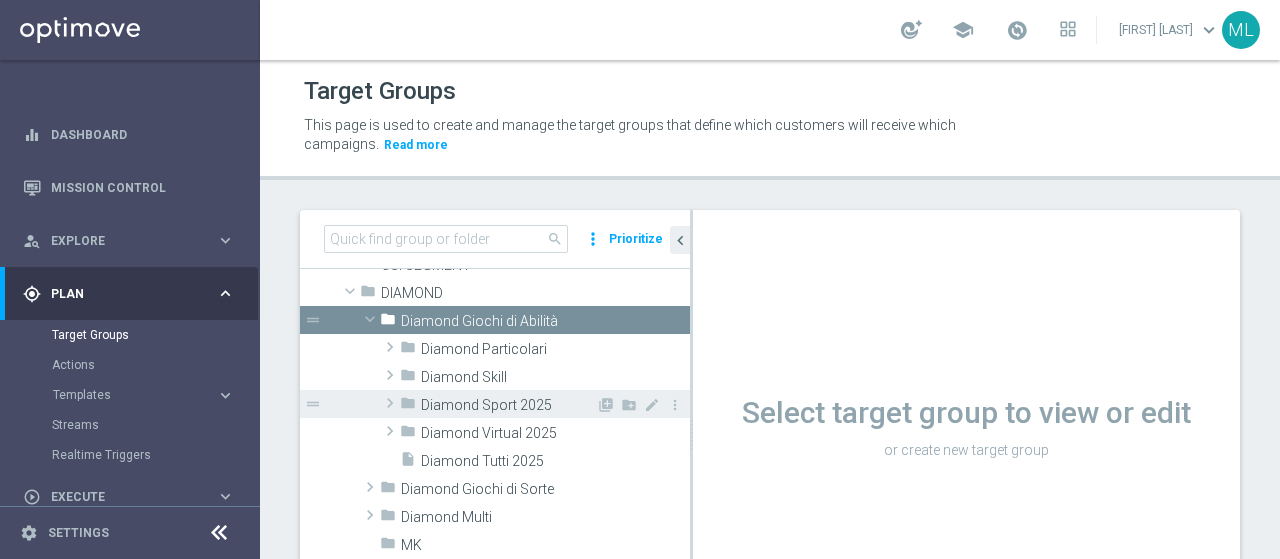 click 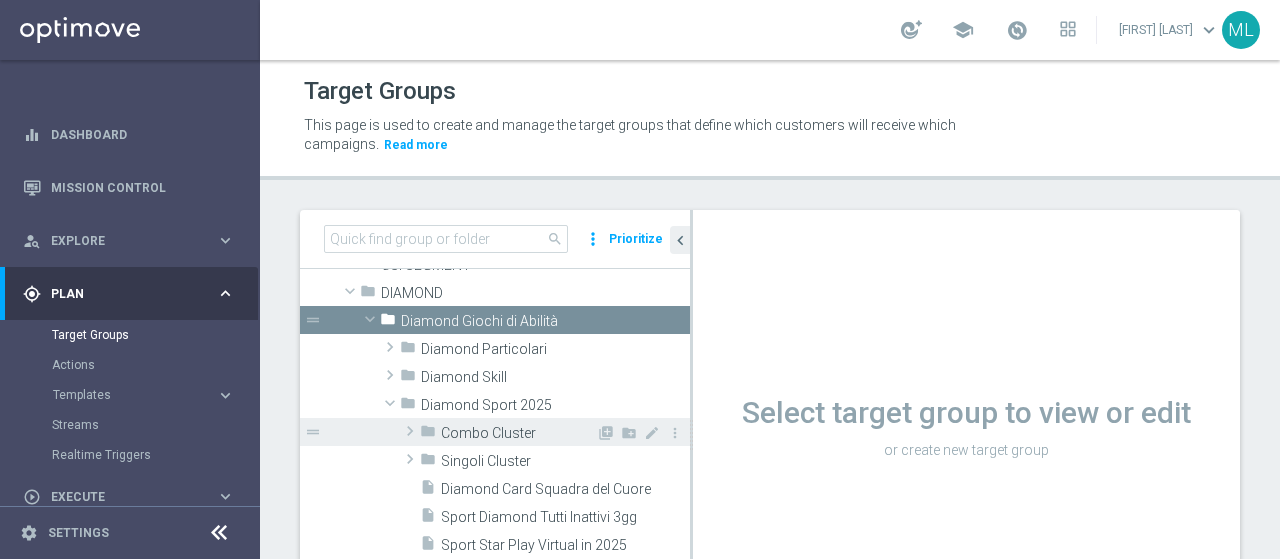 click 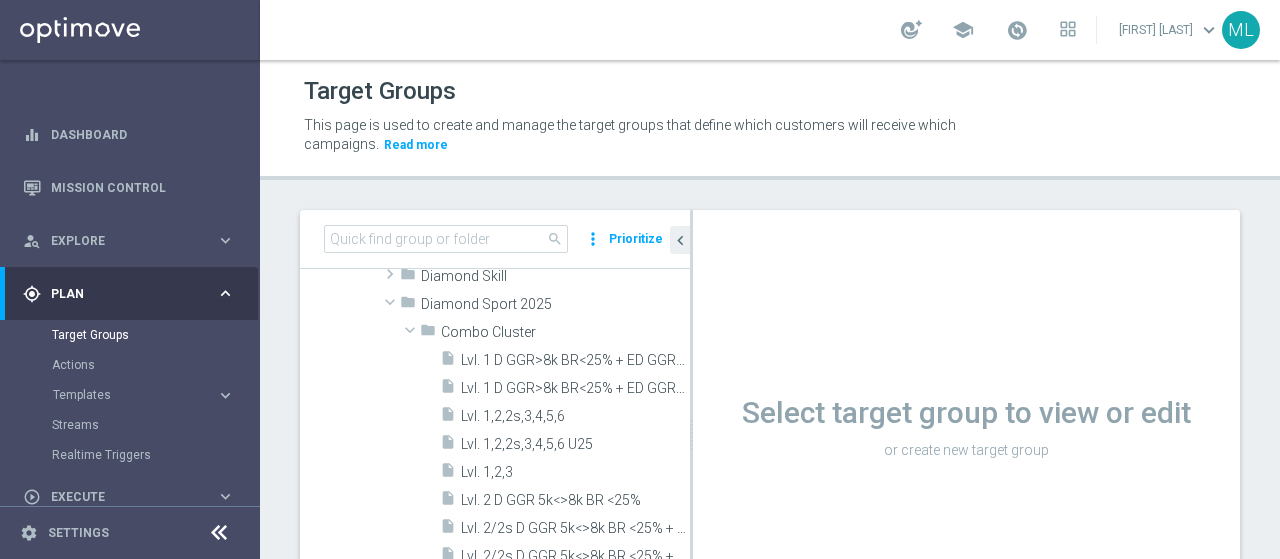 scroll, scrollTop: 391, scrollLeft: 0, axis: vertical 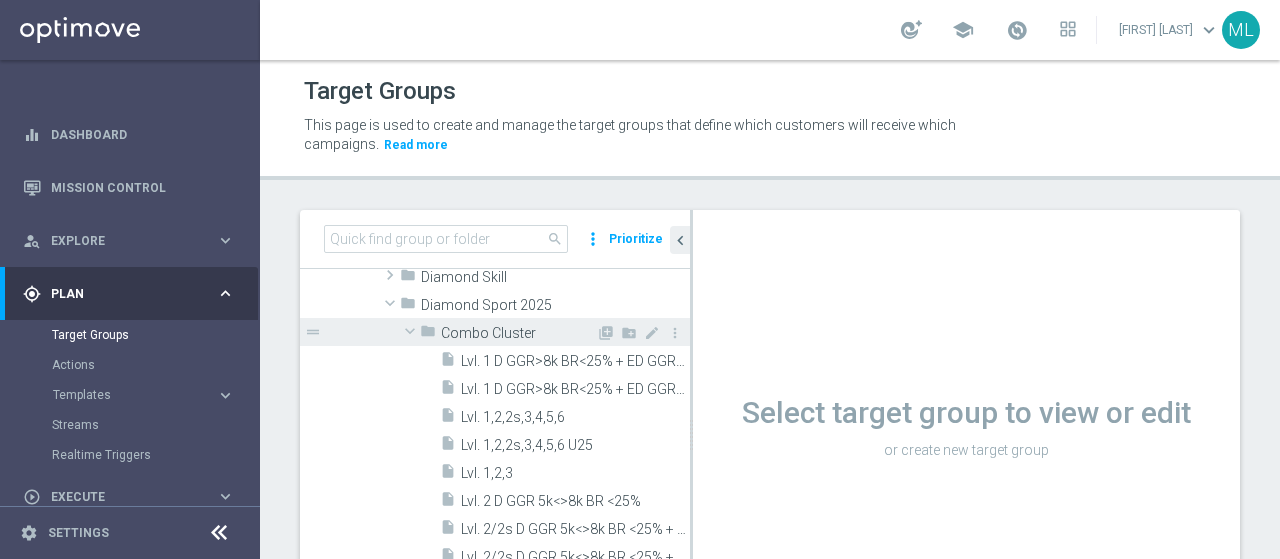 click 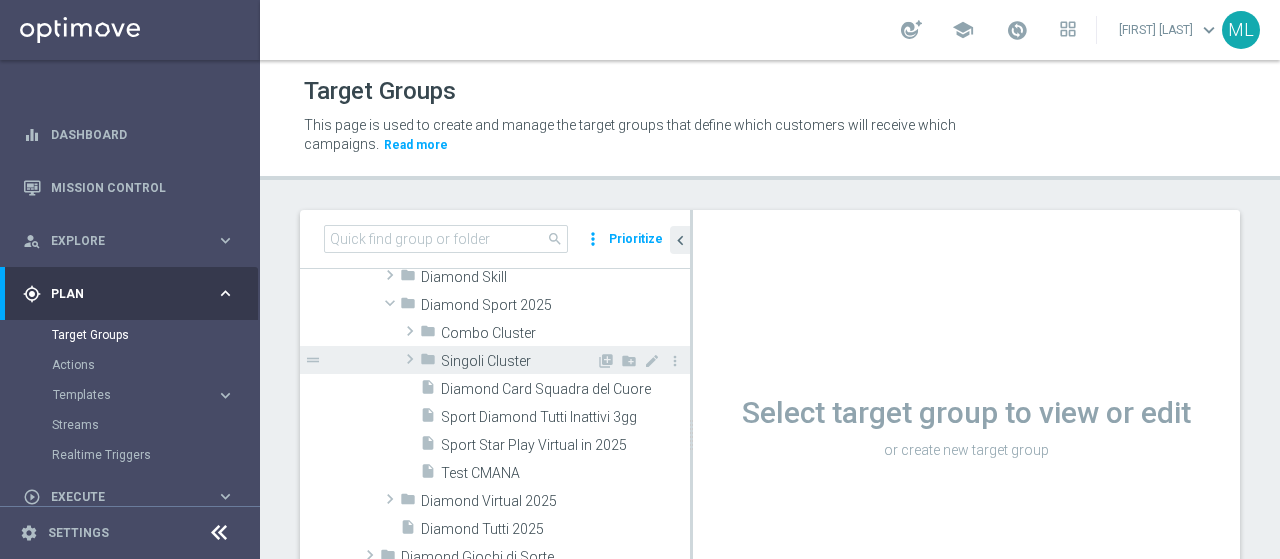 click 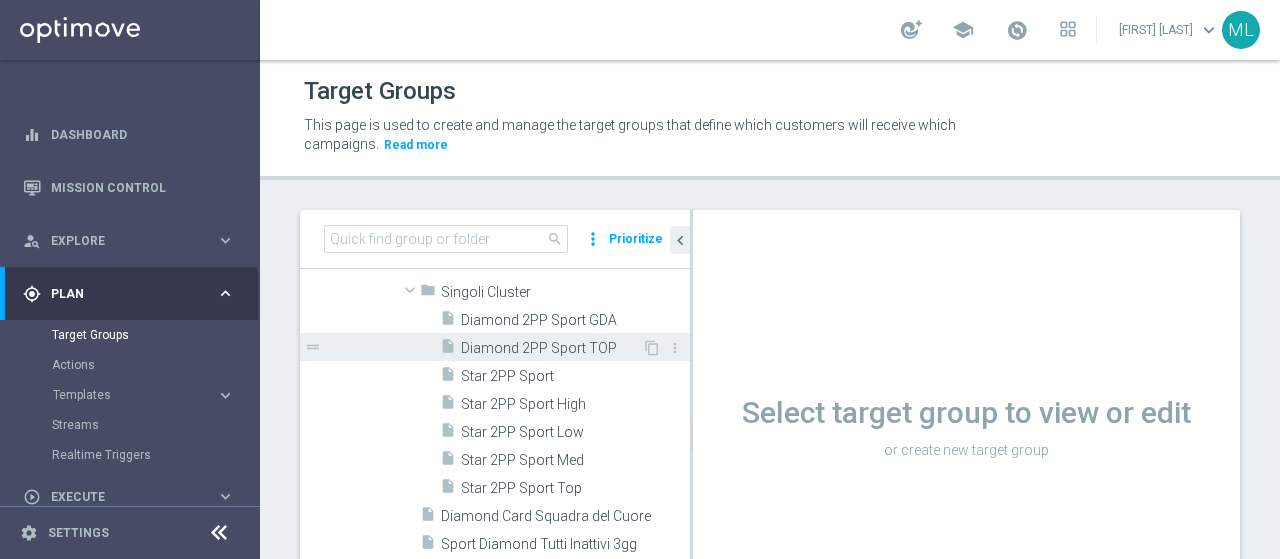 scroll, scrollTop: 491, scrollLeft: 0, axis: vertical 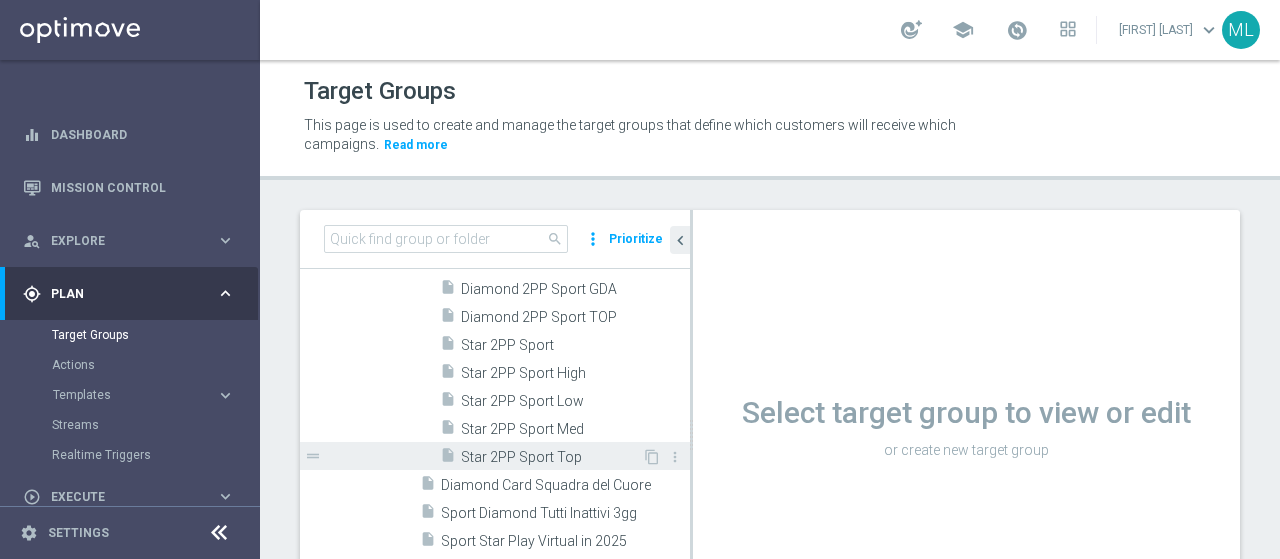 click on "Star 2PP Sport Top" at bounding box center [551, 457] 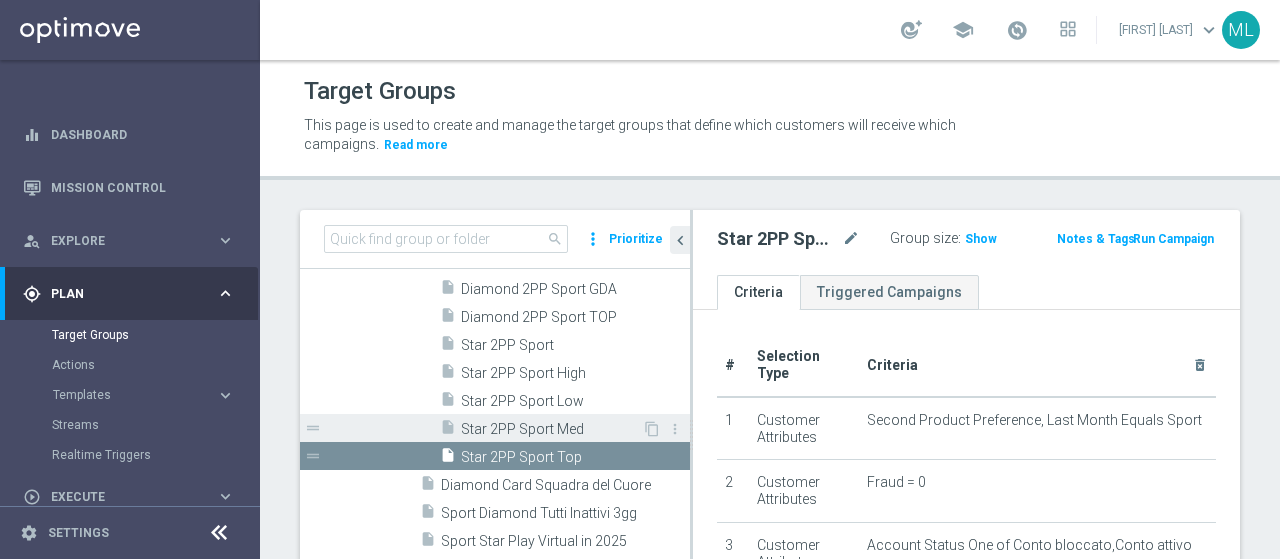 scroll, scrollTop: 391, scrollLeft: 0, axis: vertical 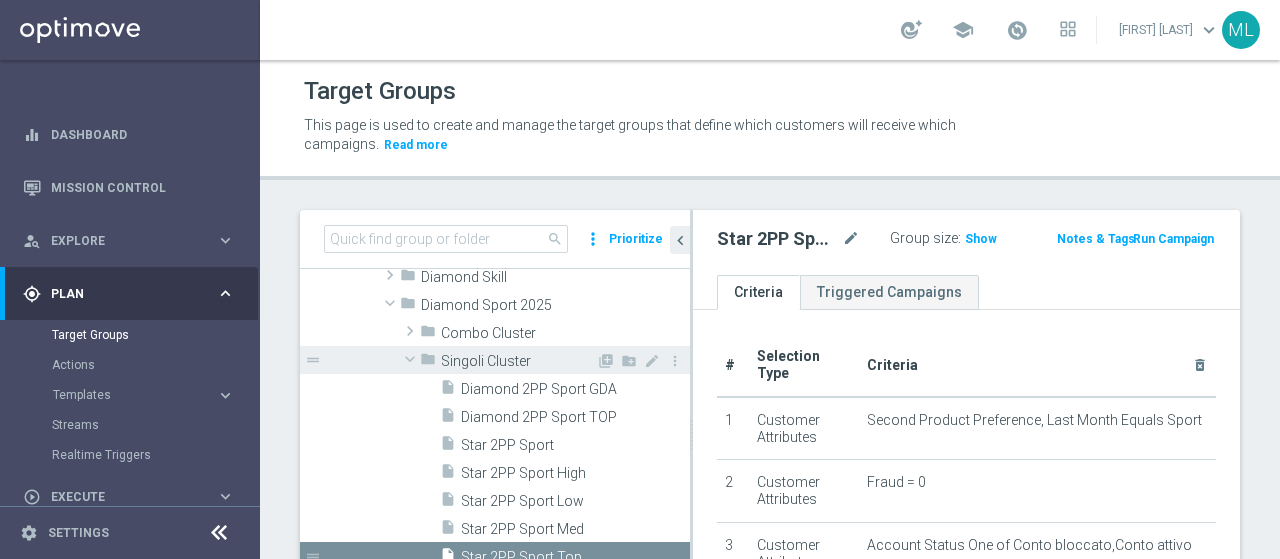 click 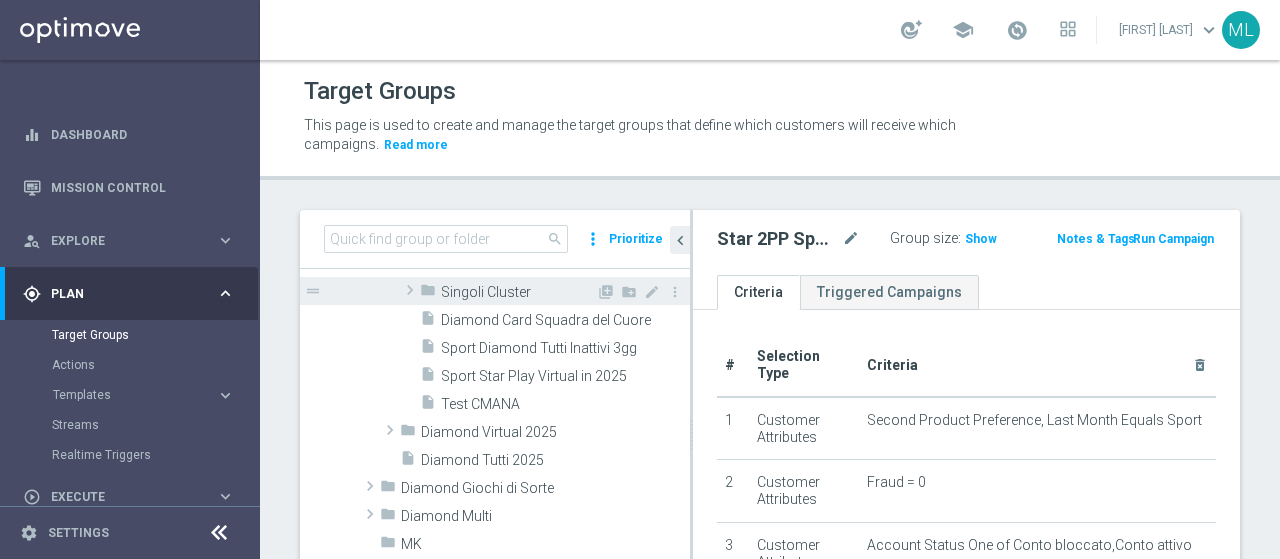 scroll, scrollTop: 491, scrollLeft: 0, axis: vertical 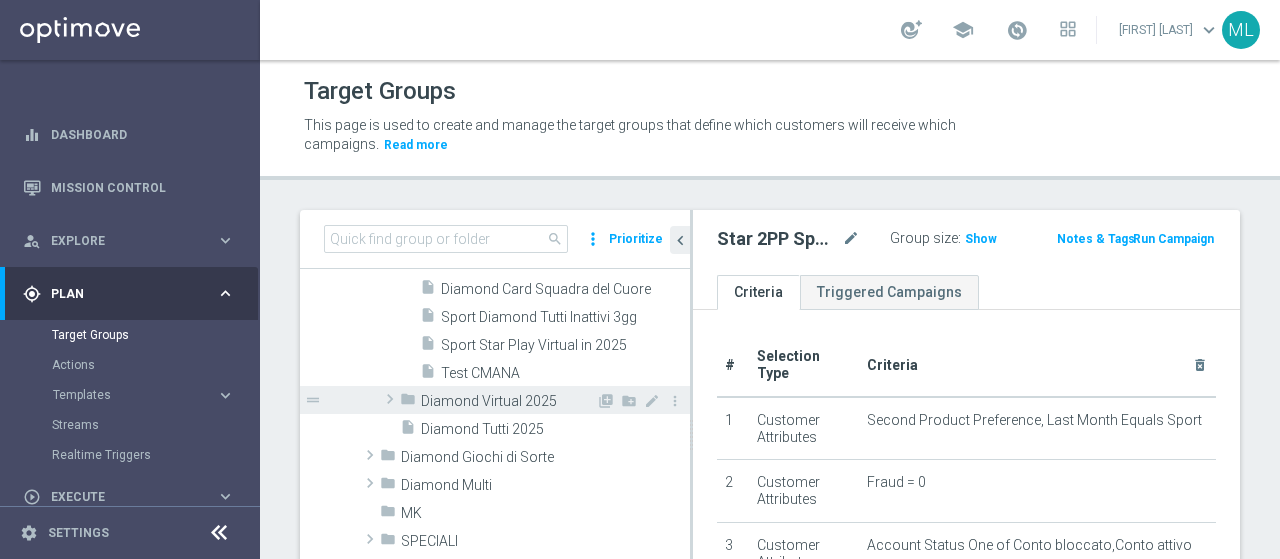 click 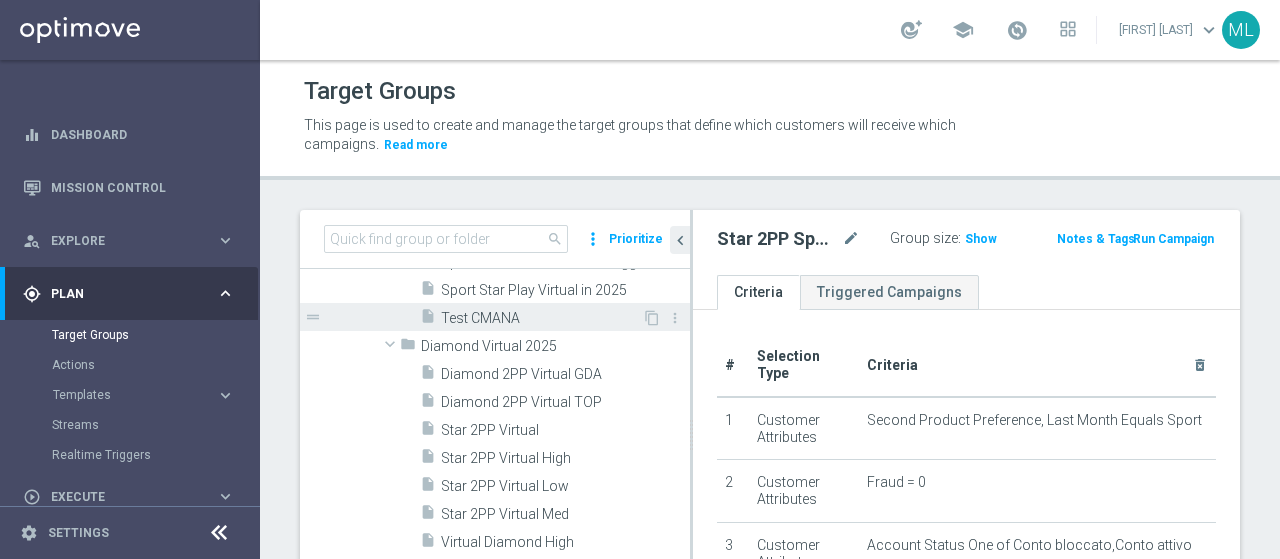 scroll, scrollTop: 591, scrollLeft: 0, axis: vertical 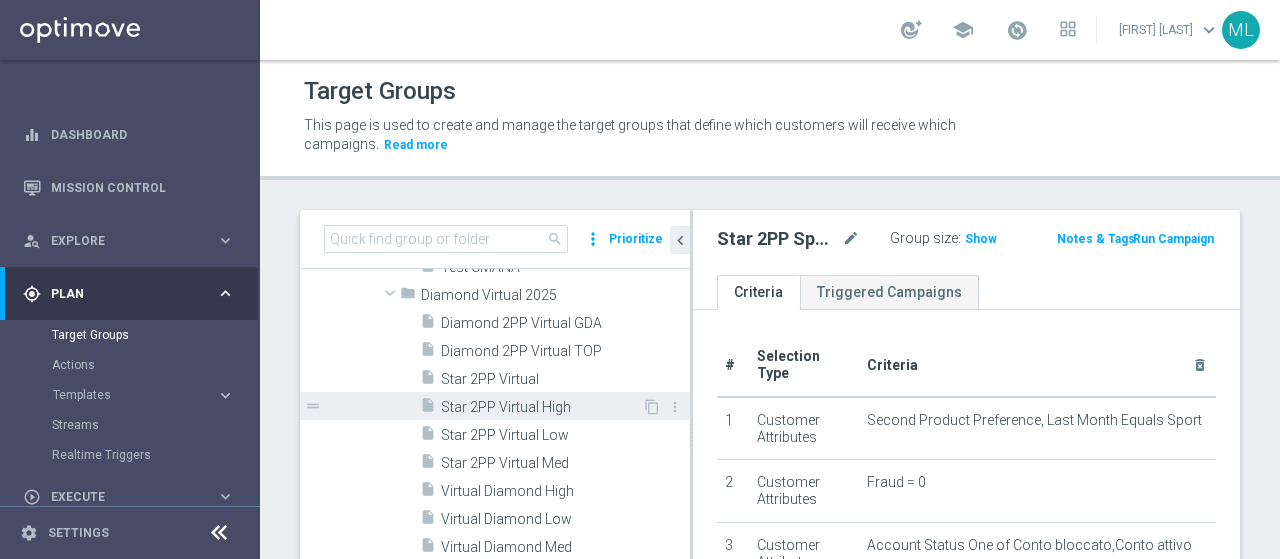 click on "Star 2PP Virtual High" at bounding box center [541, 407] 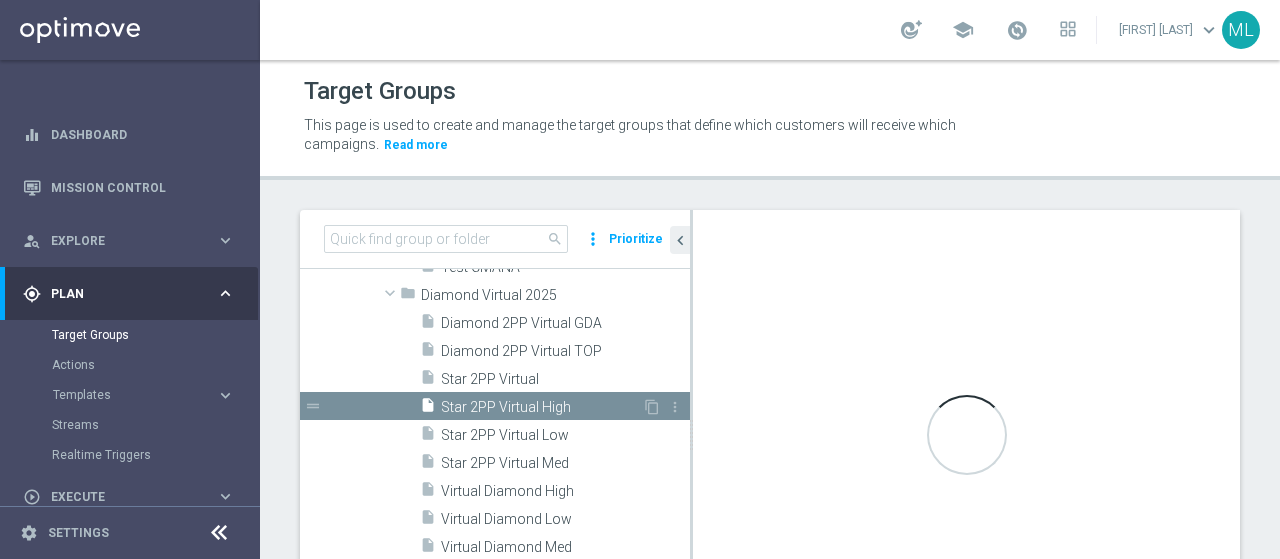 type on "Diamond Virtual 2025" 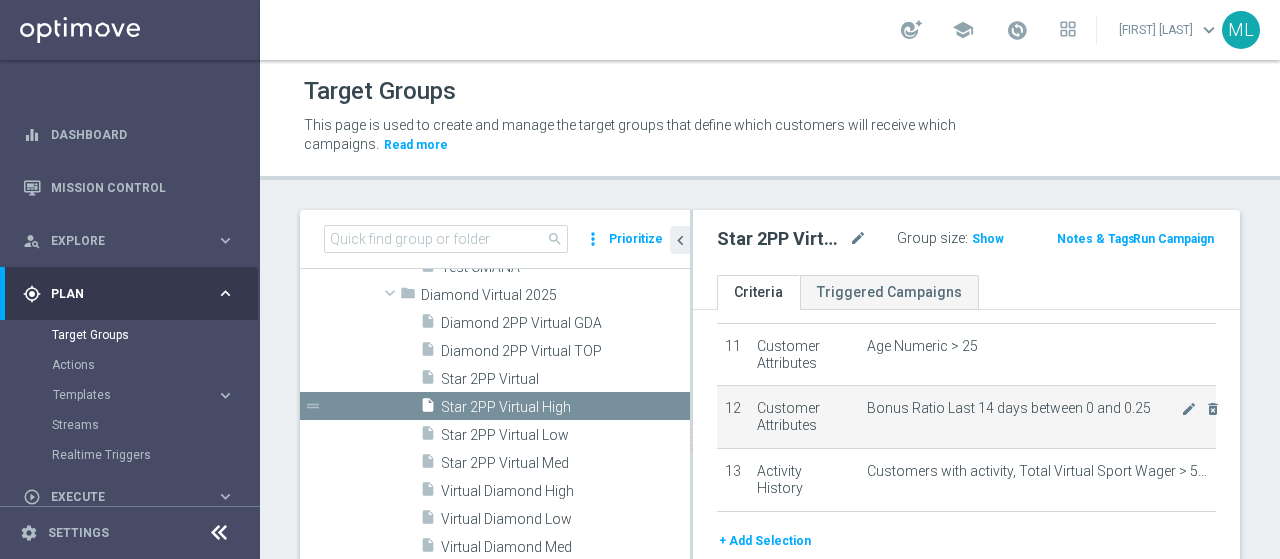 scroll, scrollTop: 717, scrollLeft: 0, axis: vertical 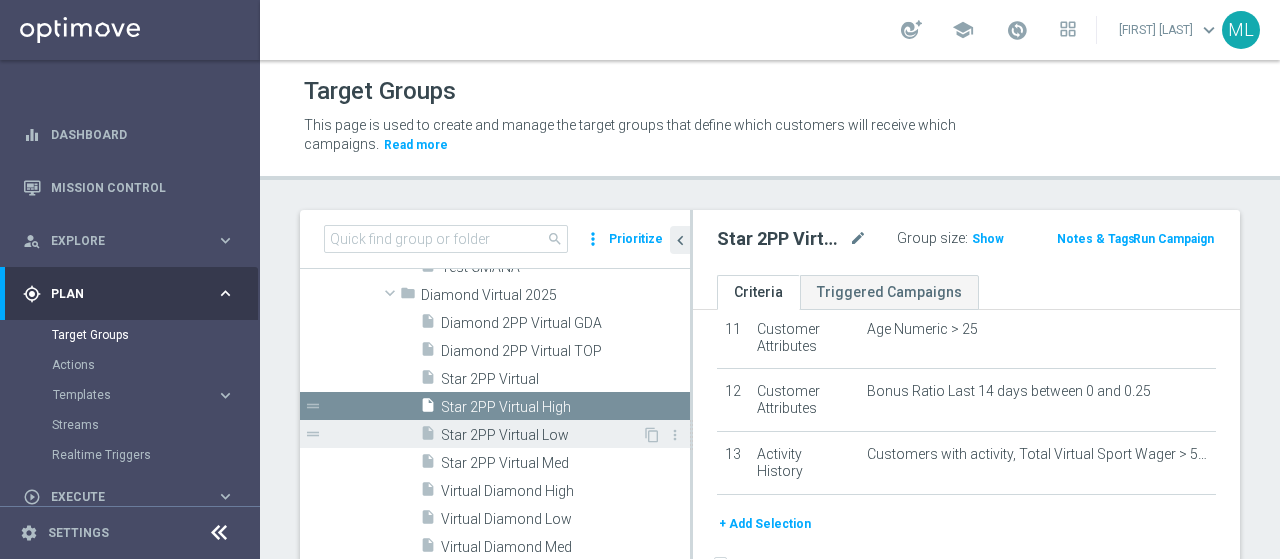 click on "Star 2PP Virtual Low" at bounding box center [541, 435] 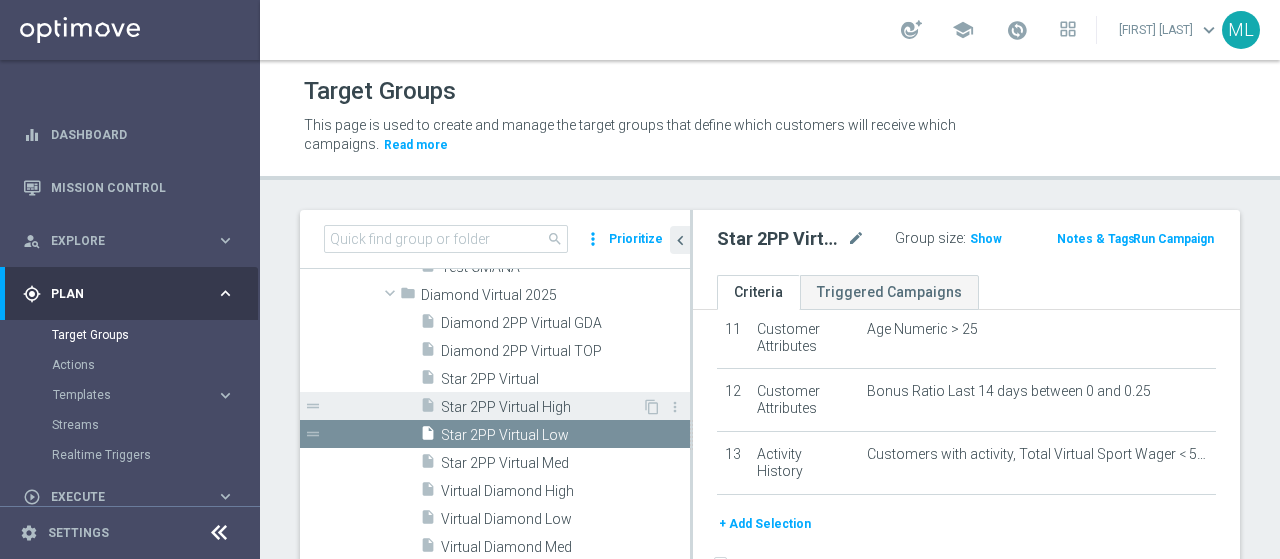 click on "Star 2PP Virtual High" at bounding box center [541, 407] 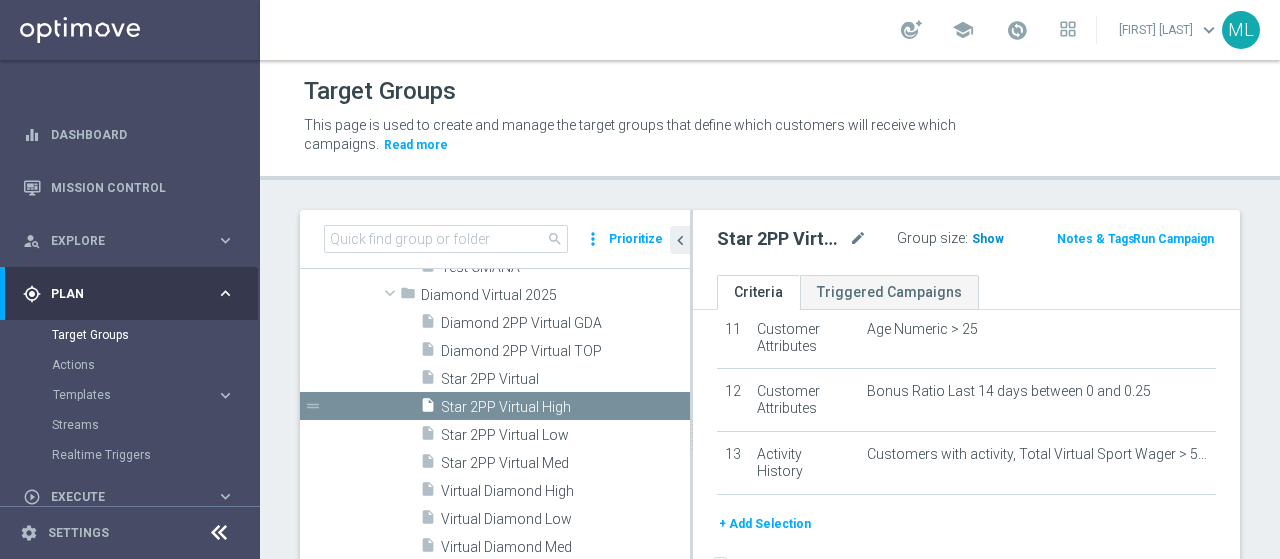 click on "Show" 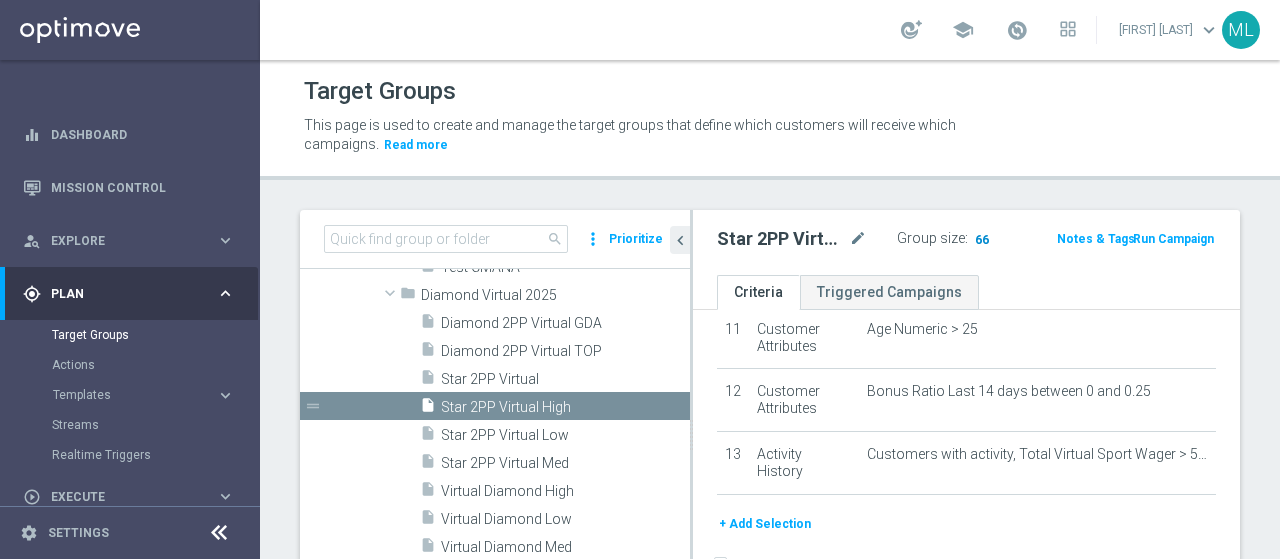 click on "66" 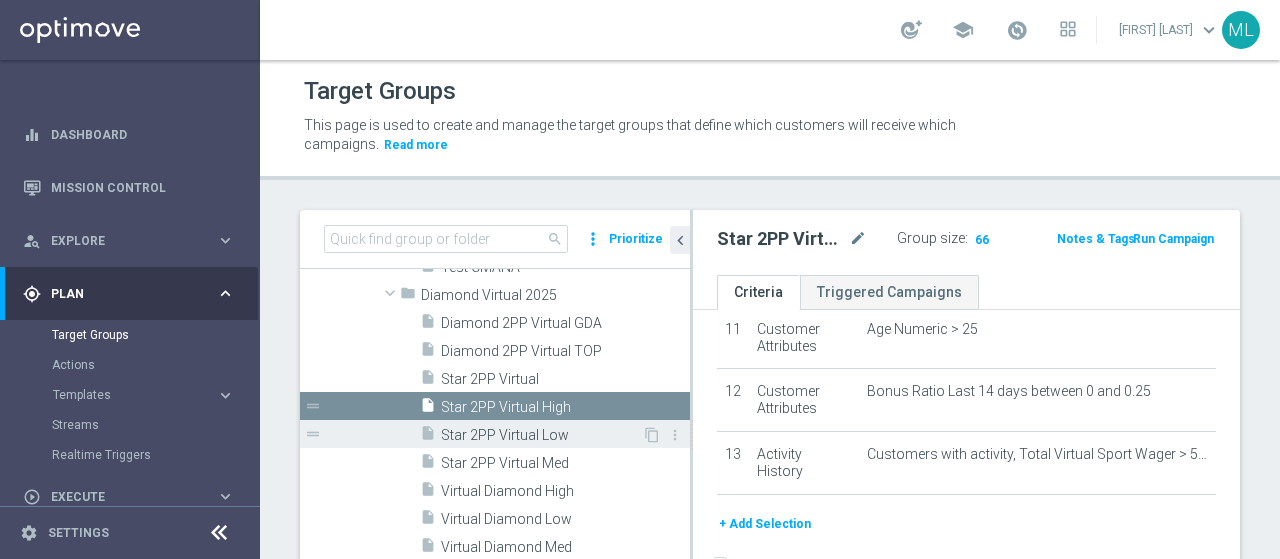 click on "Star 2PP Virtual Low" at bounding box center [541, 435] 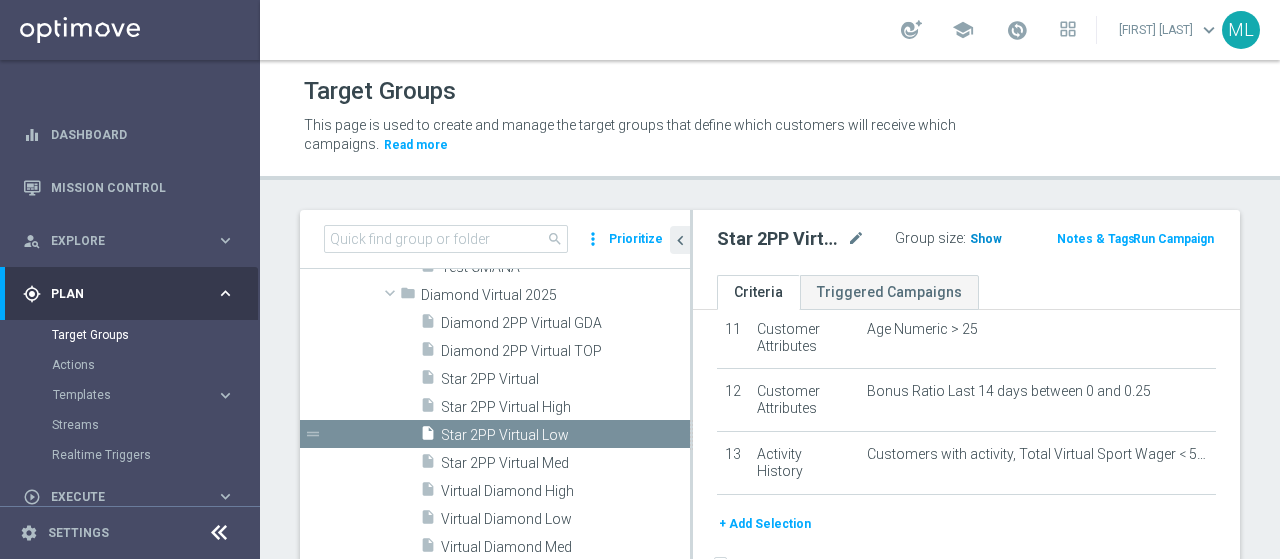 click on "Show" 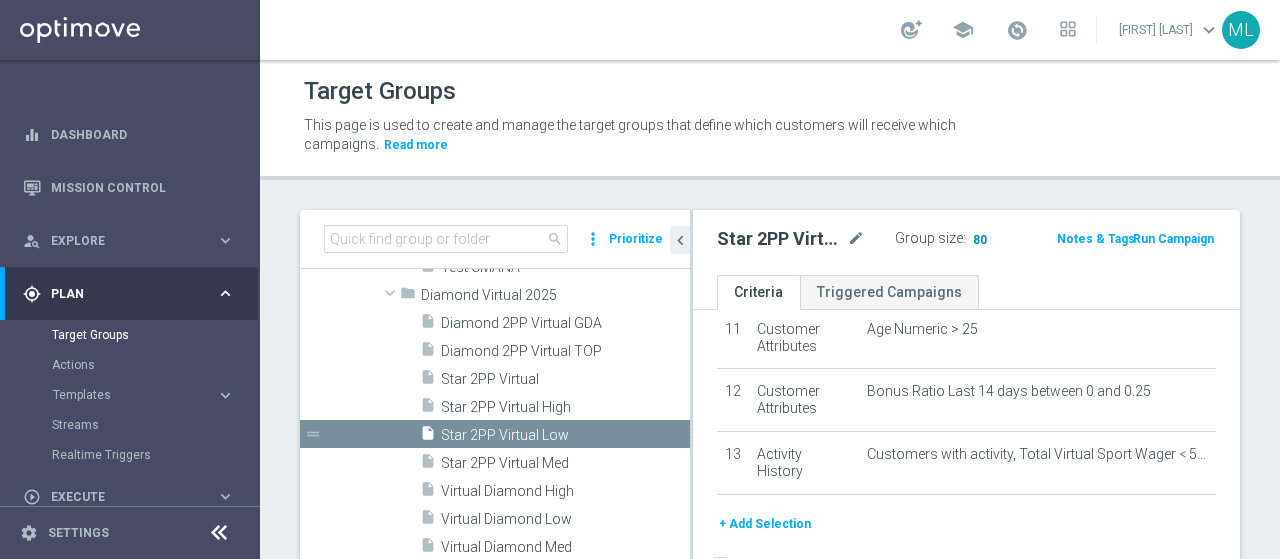 click on "80" 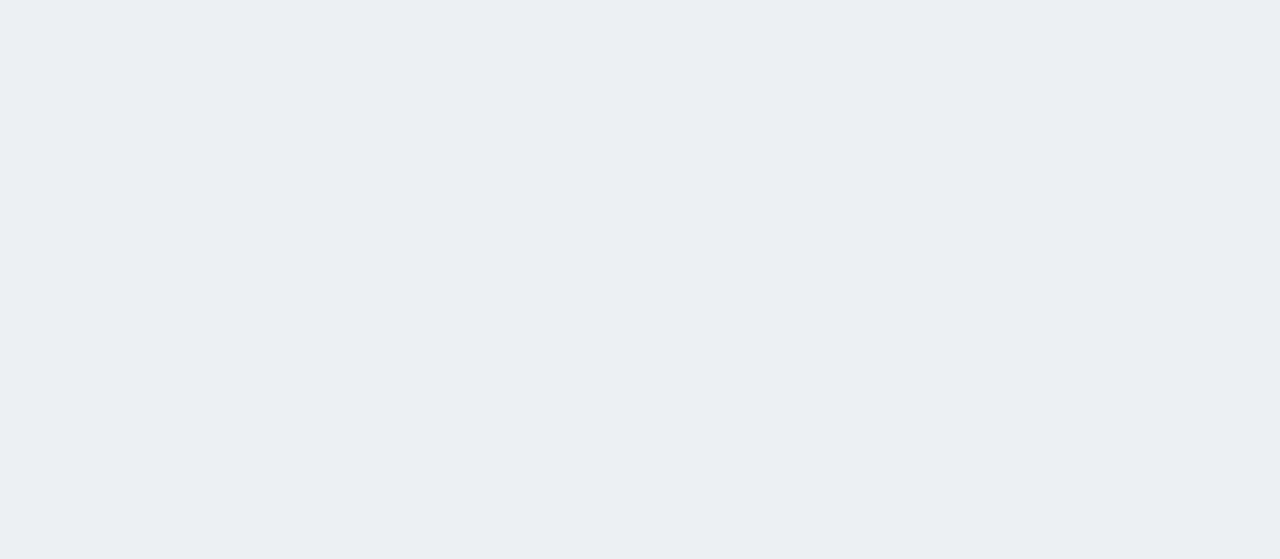 scroll, scrollTop: 0, scrollLeft: 0, axis: both 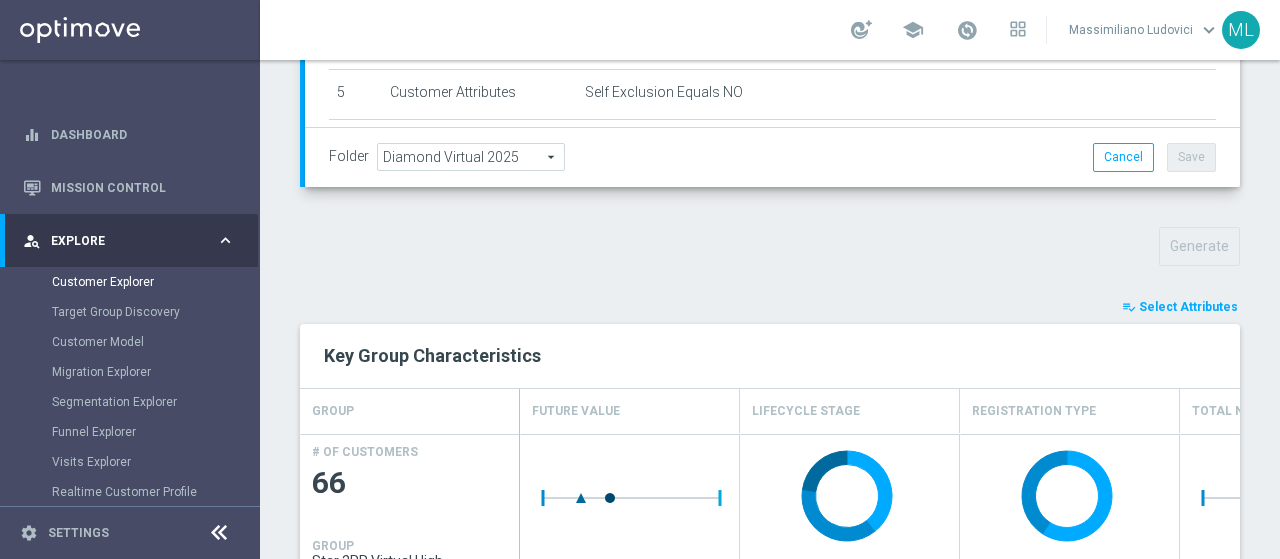 click on "Select Attributes" 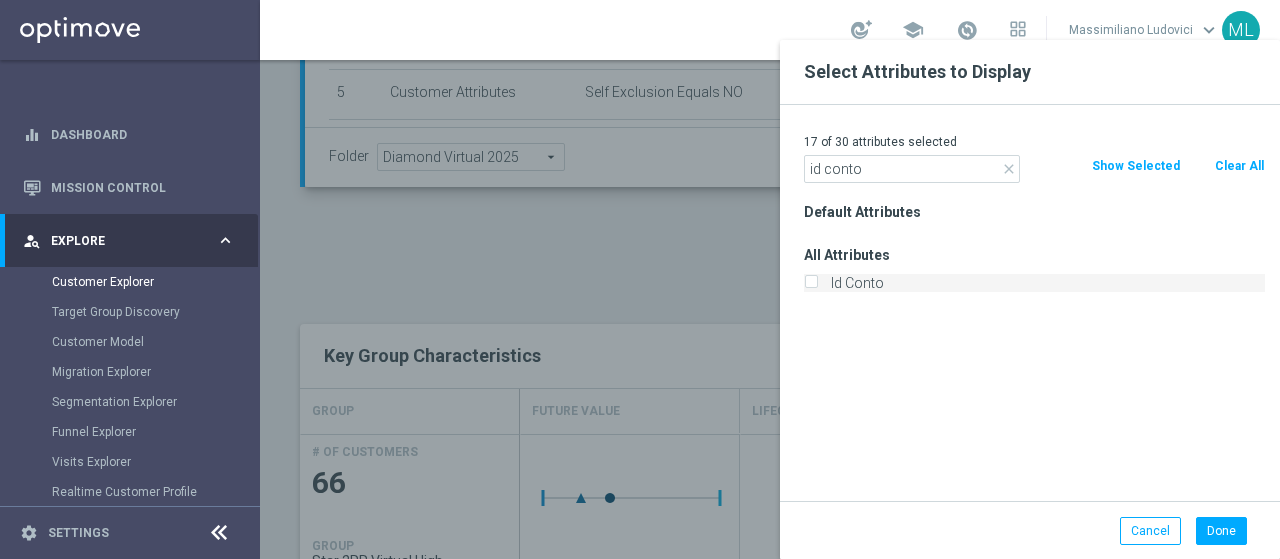 type on "id conto" 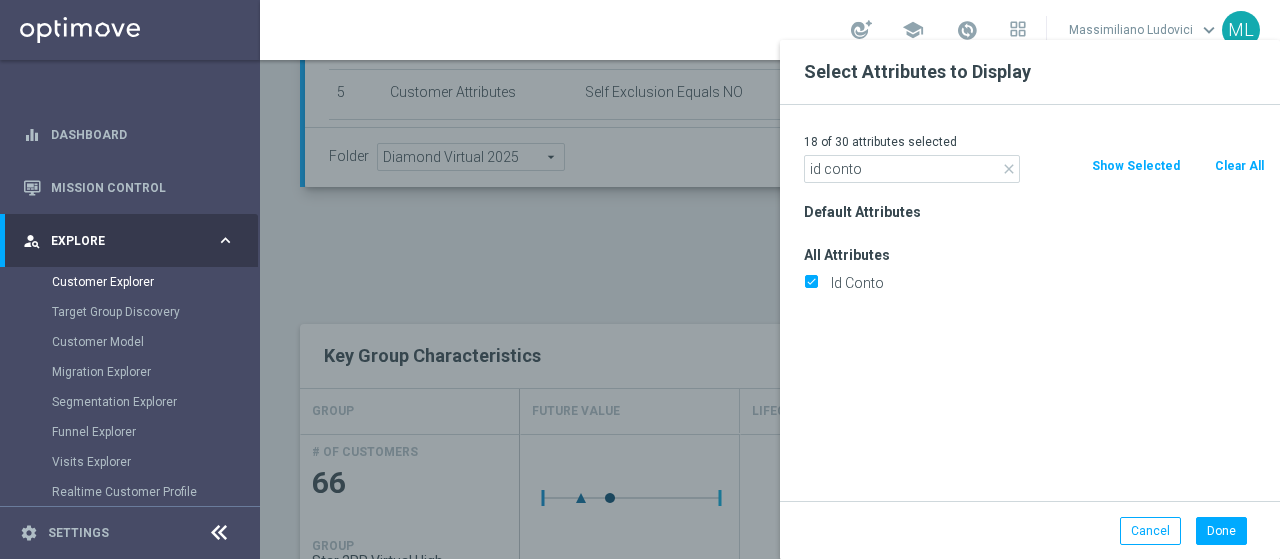 click 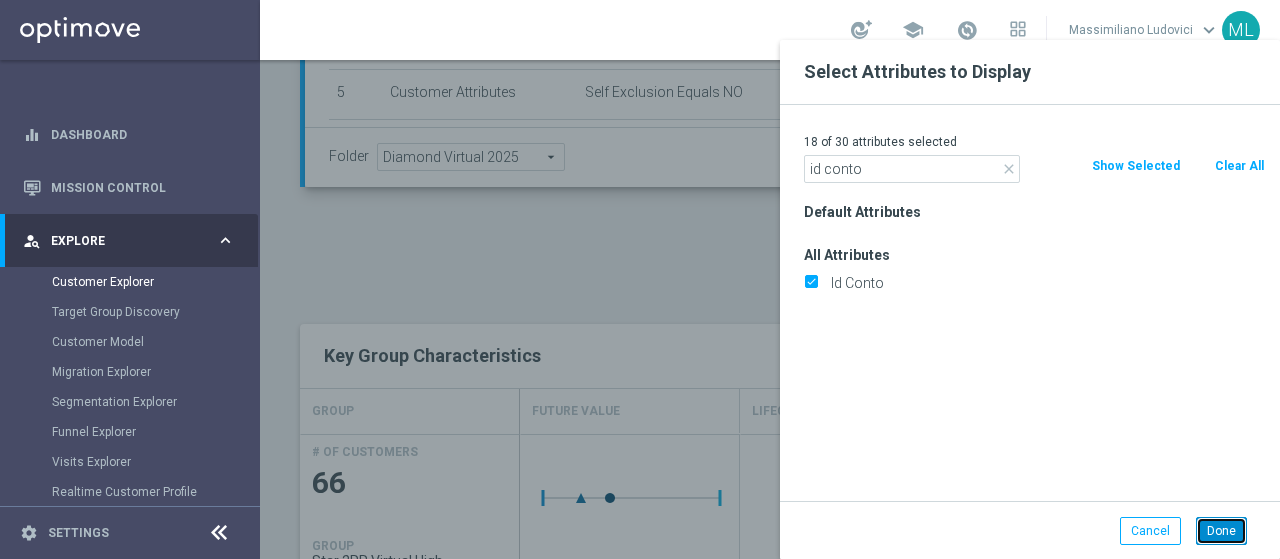 click on "Done" 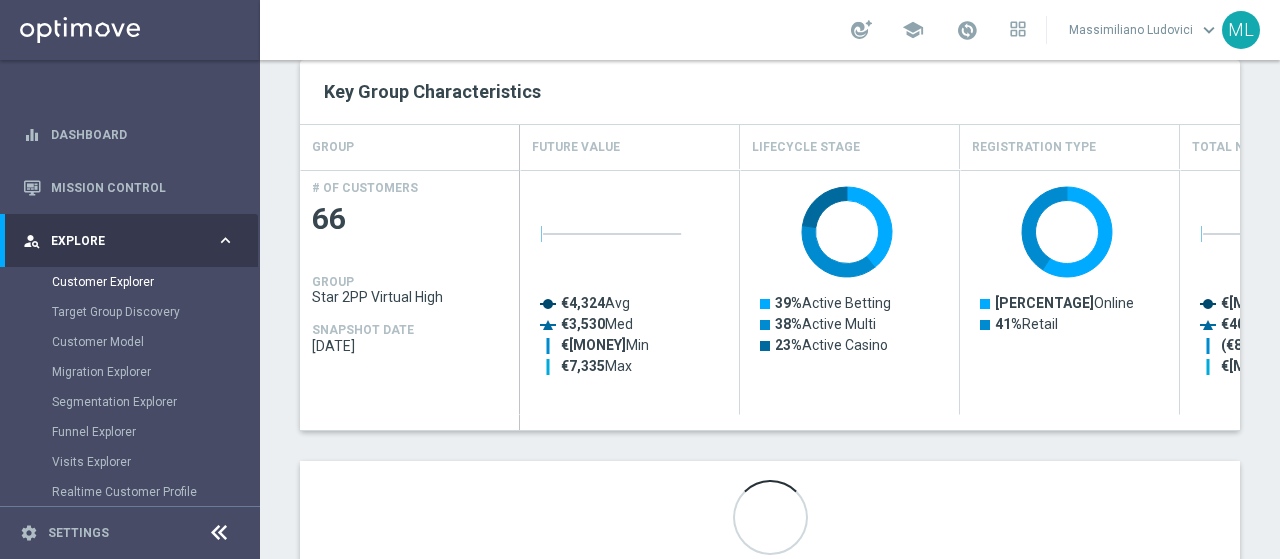 scroll, scrollTop: 882, scrollLeft: 0, axis: vertical 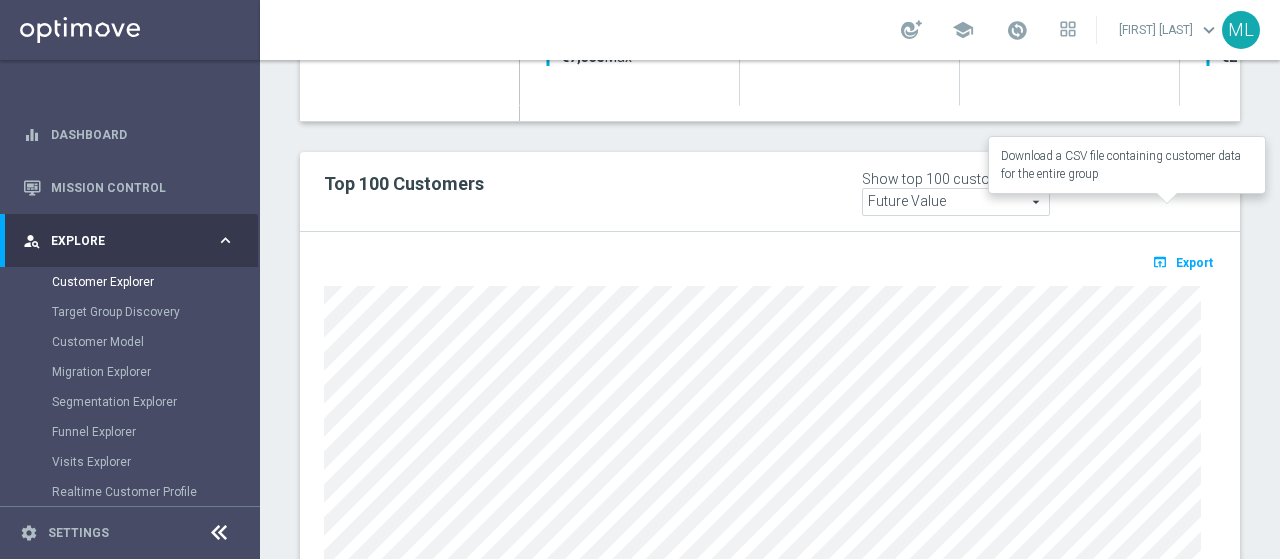 click on "Export" 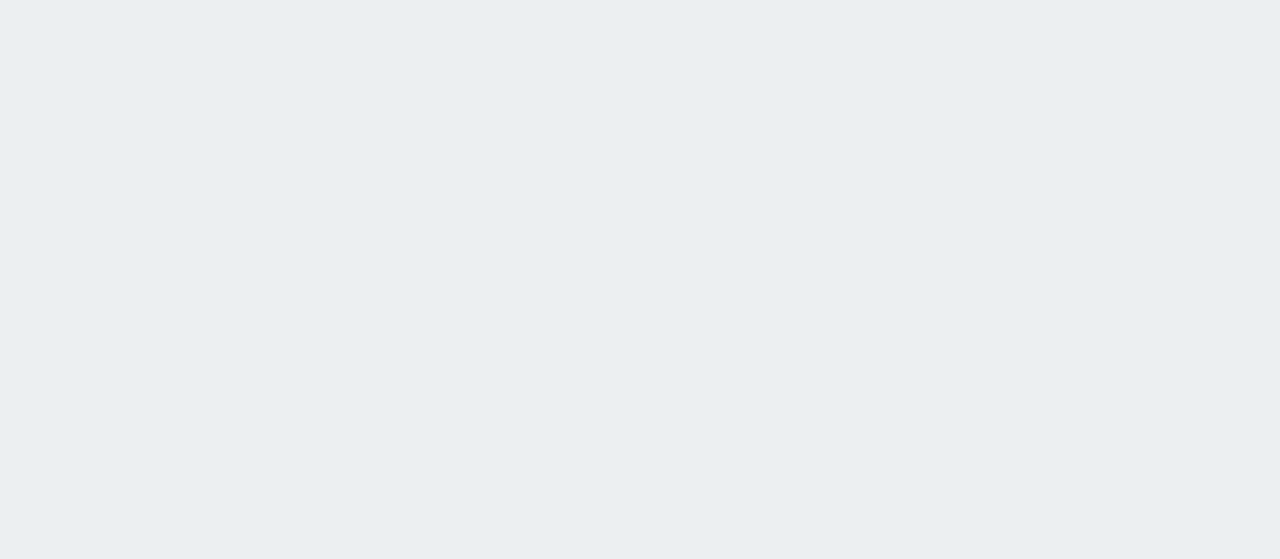 scroll, scrollTop: 0, scrollLeft: 0, axis: both 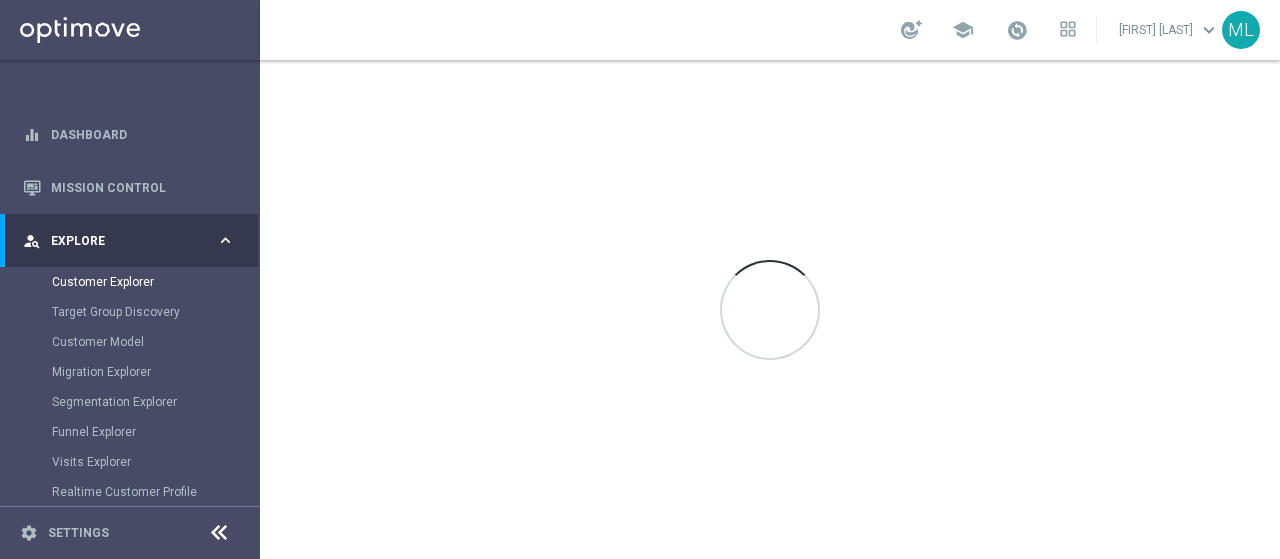 click at bounding box center [770, 309] 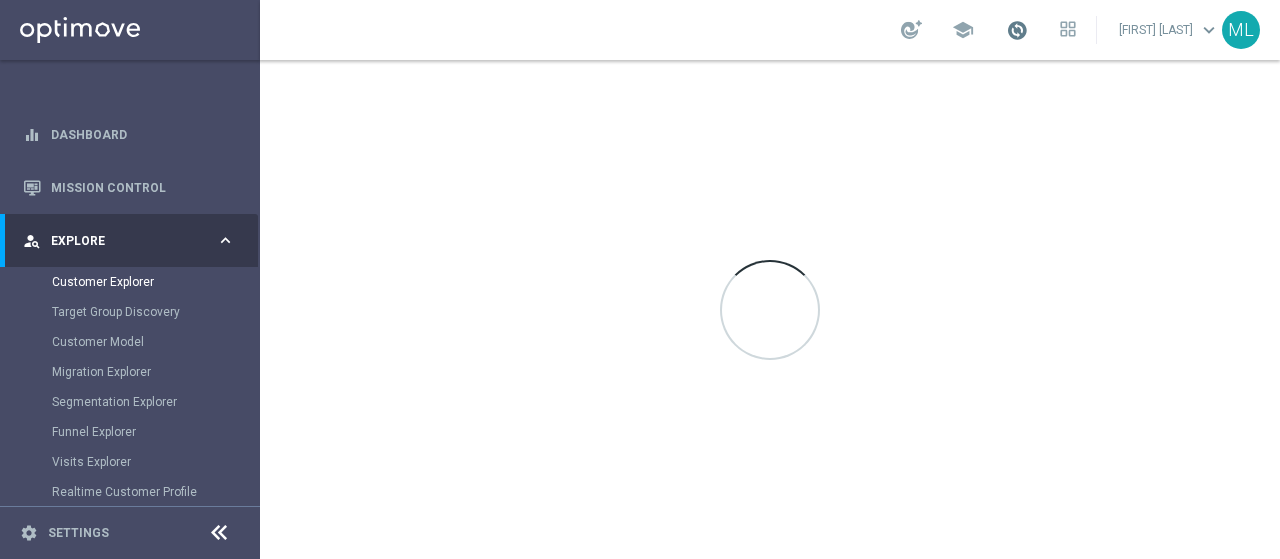 click at bounding box center (1017, 30) 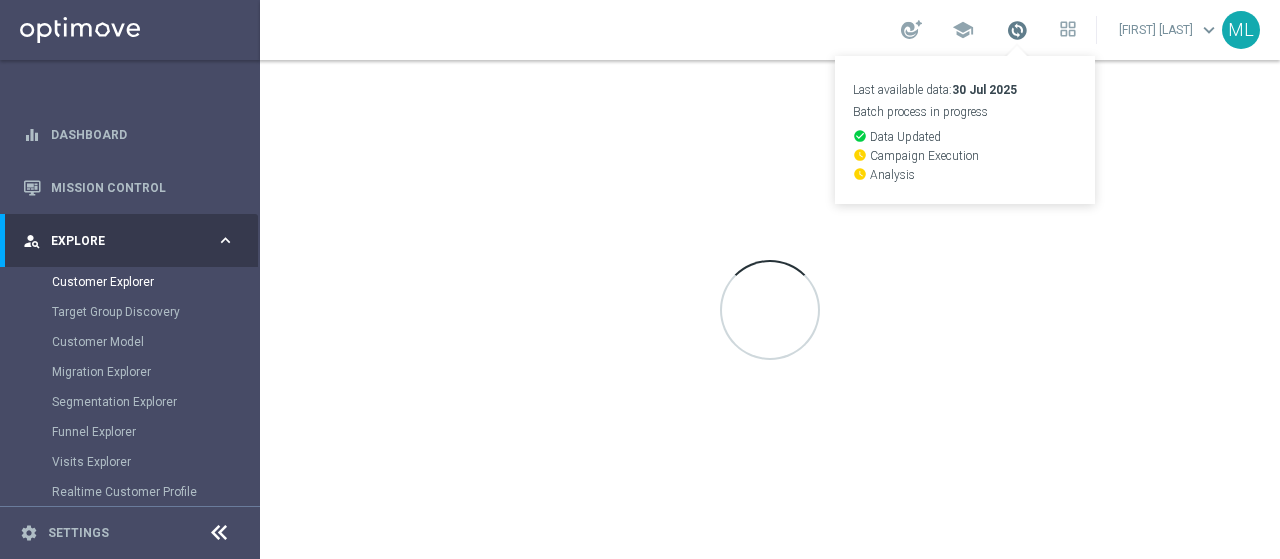 click at bounding box center (1017, 30) 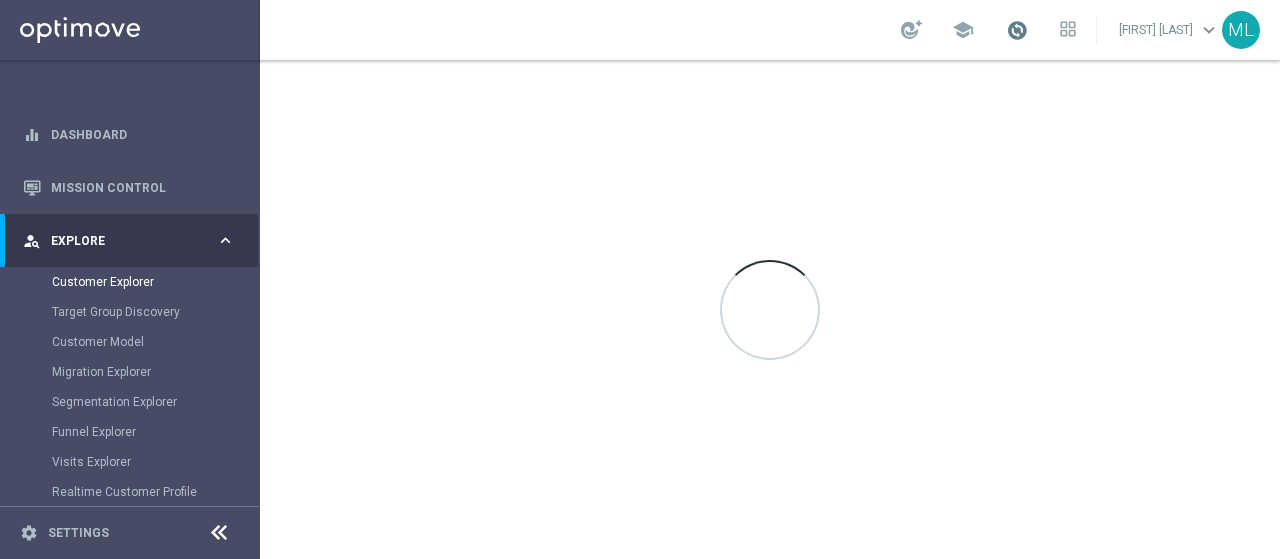click at bounding box center (1017, 30) 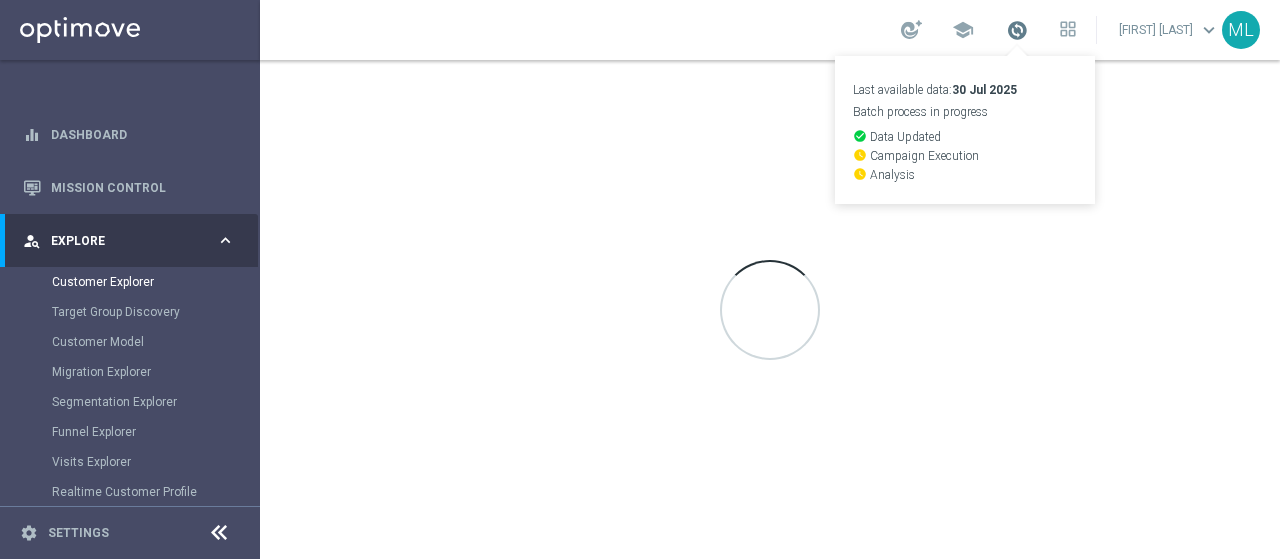 click at bounding box center [1017, 30] 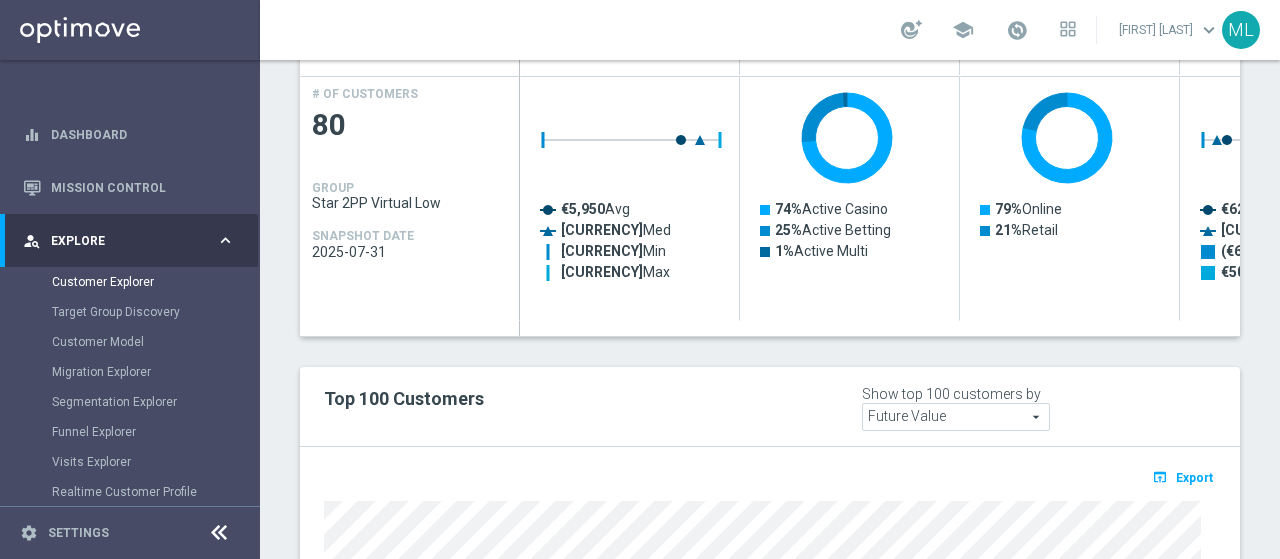 scroll, scrollTop: 1082, scrollLeft: 0, axis: vertical 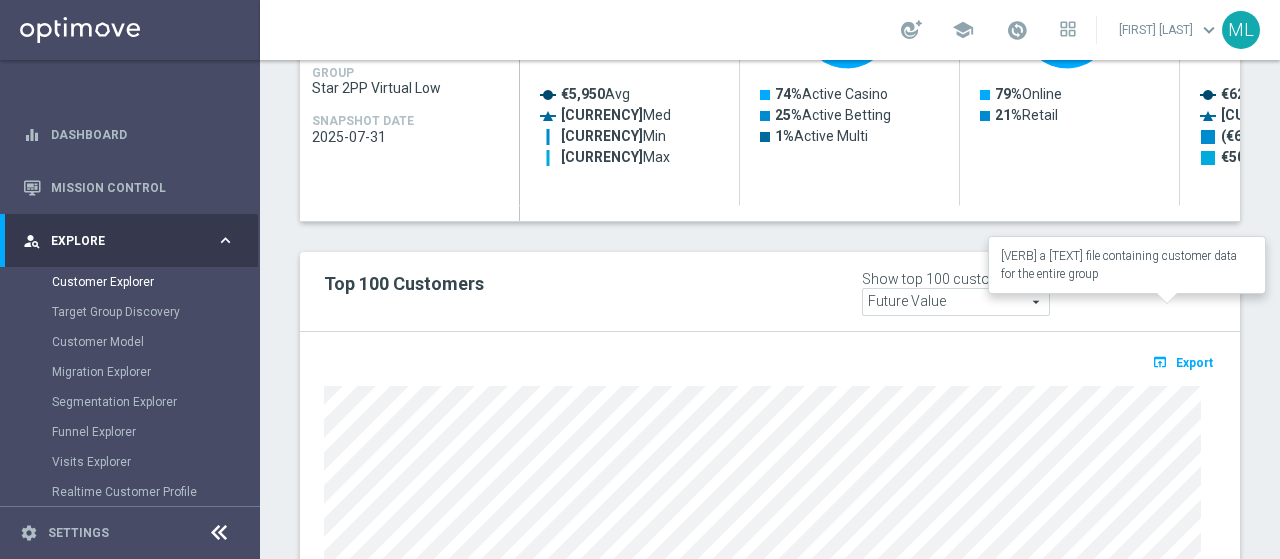 click on "open_in_browser
Export" 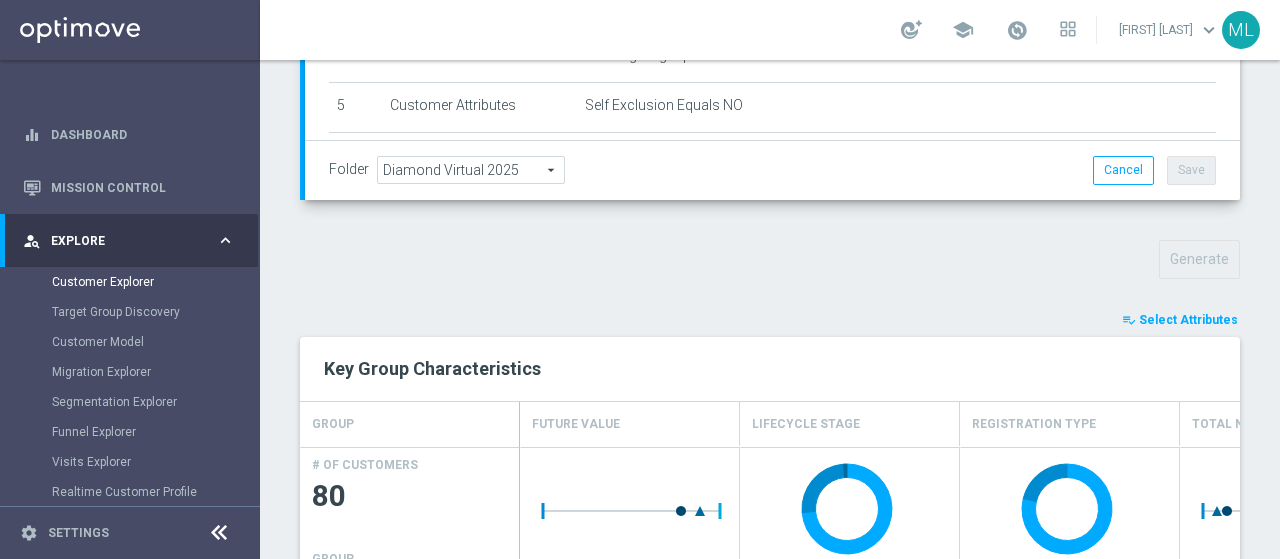 scroll, scrollTop: 682, scrollLeft: 0, axis: vertical 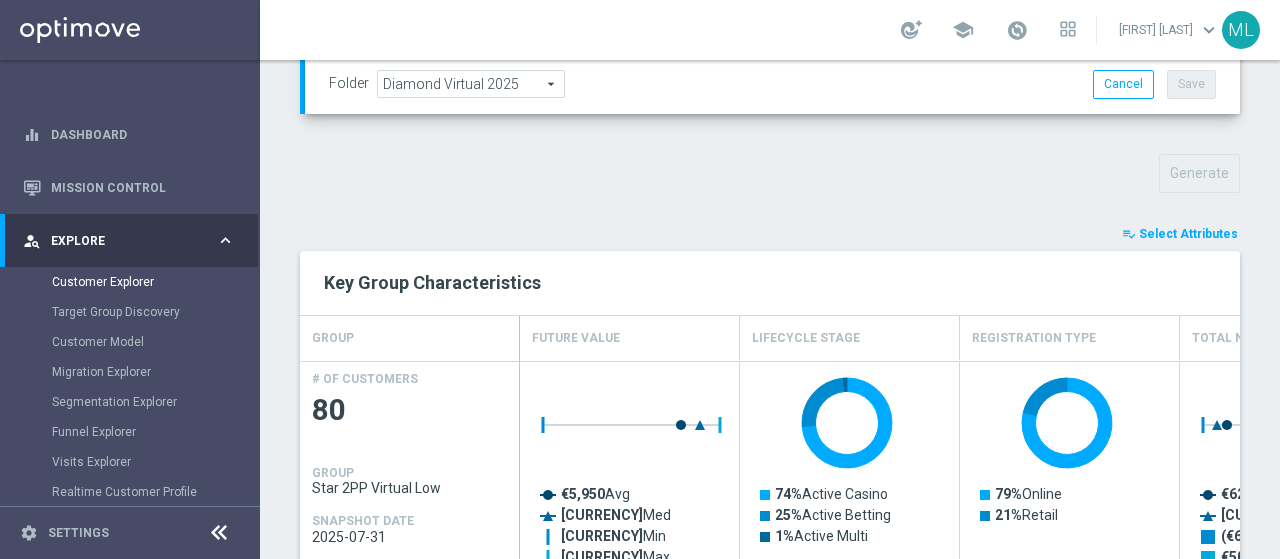 click on "Select Attributes" 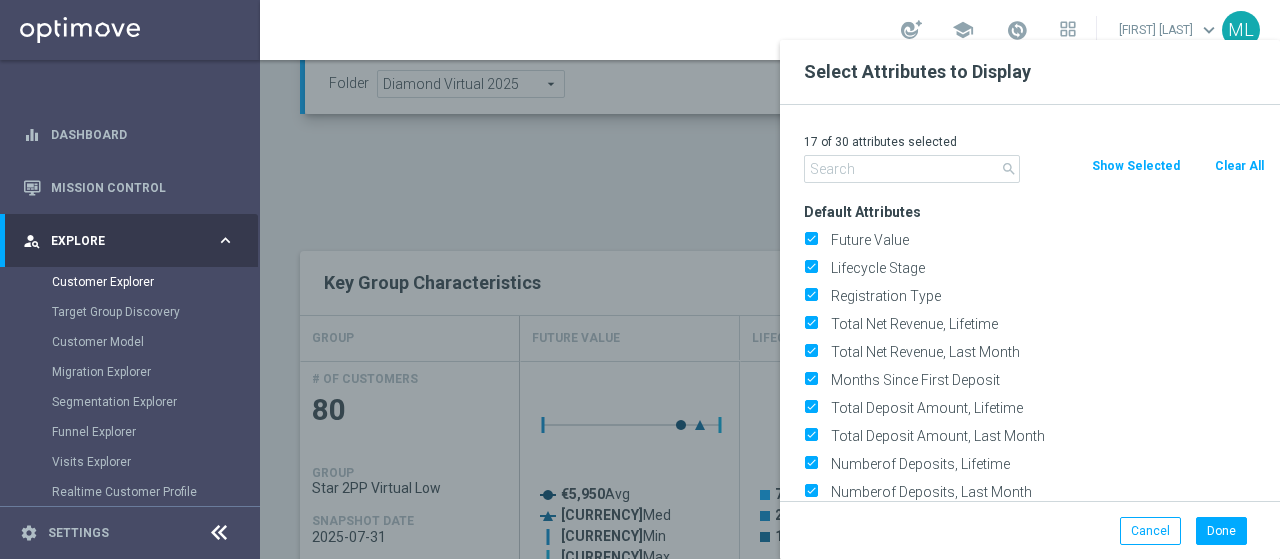 click 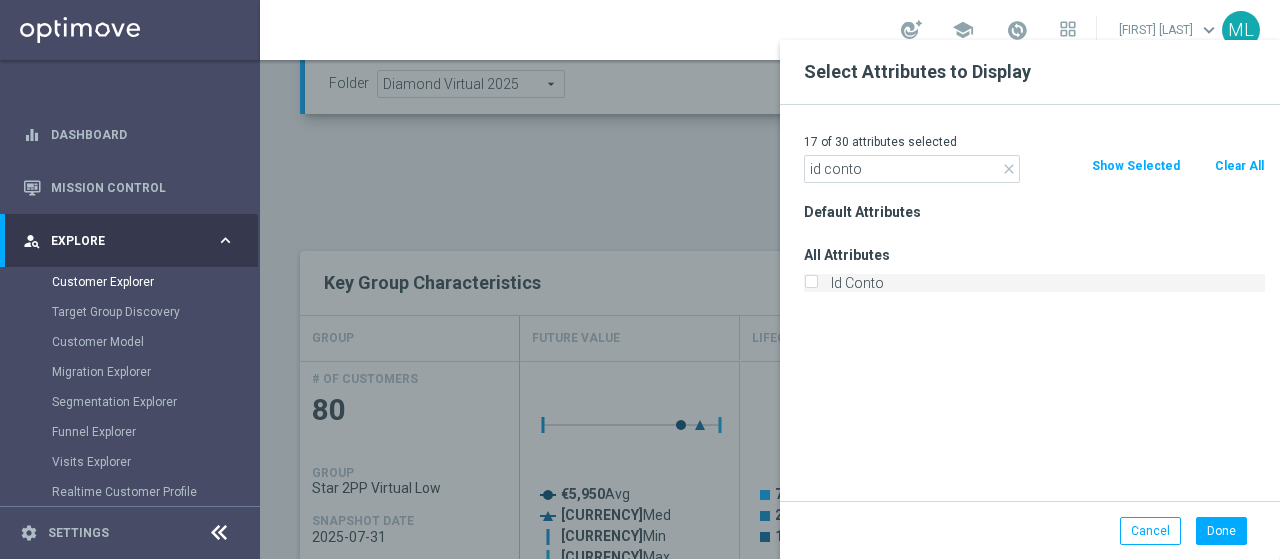 type on "id conto" 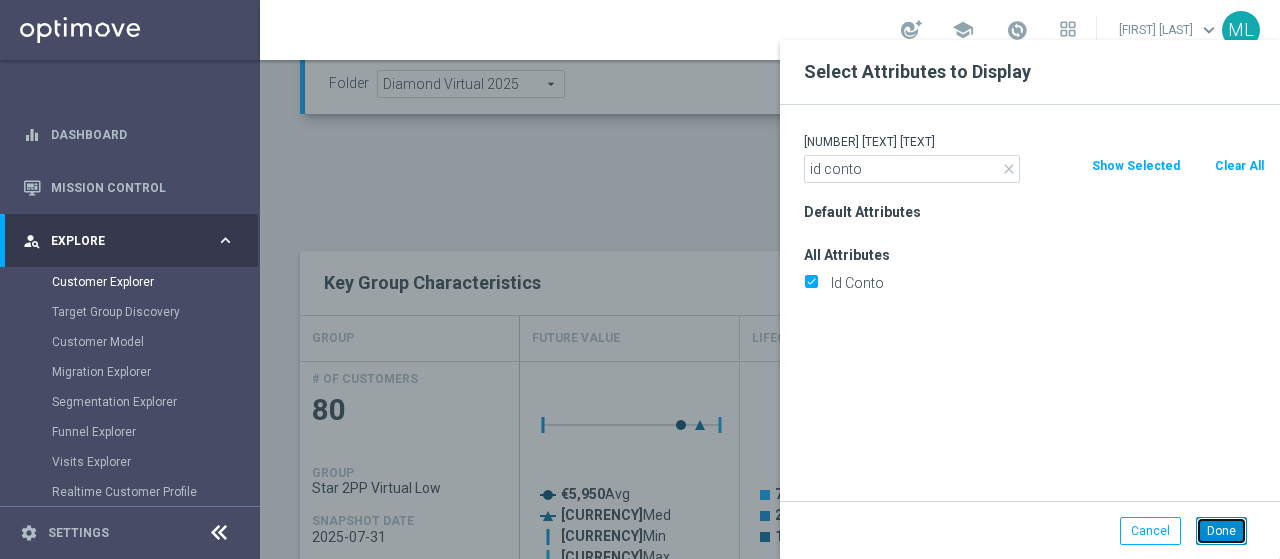 click on "Done" 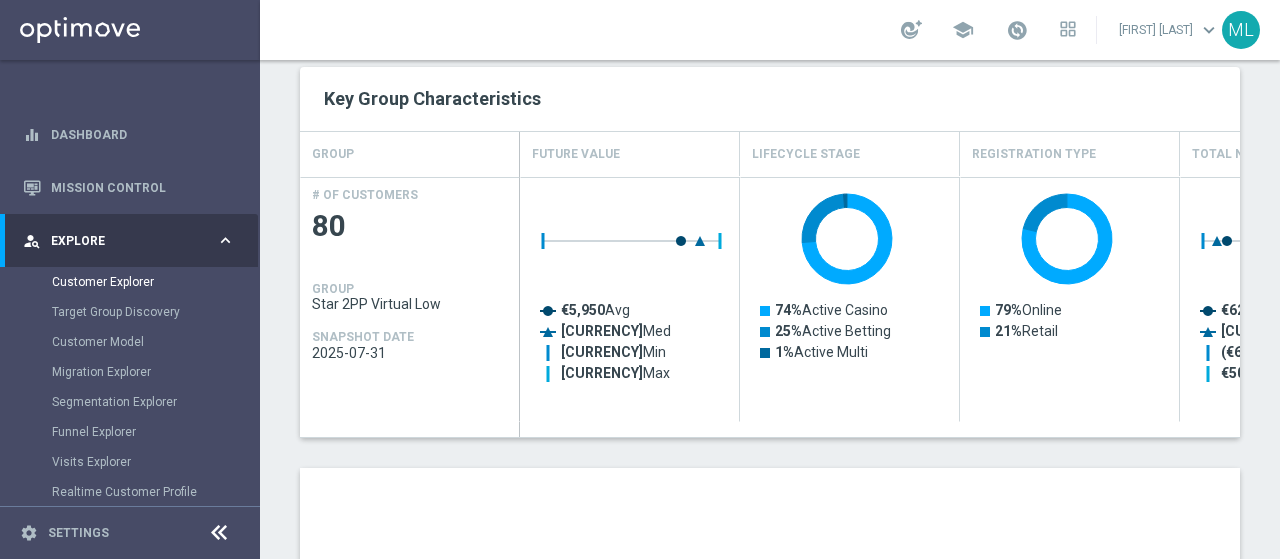 scroll, scrollTop: 837, scrollLeft: 0, axis: vertical 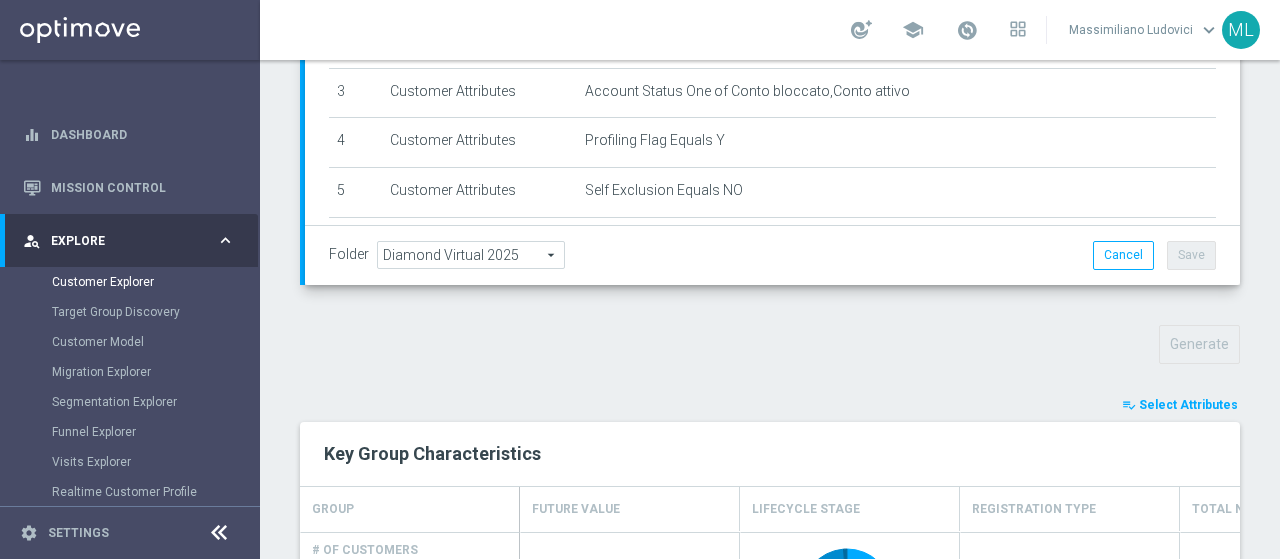 click on "Select Attributes" 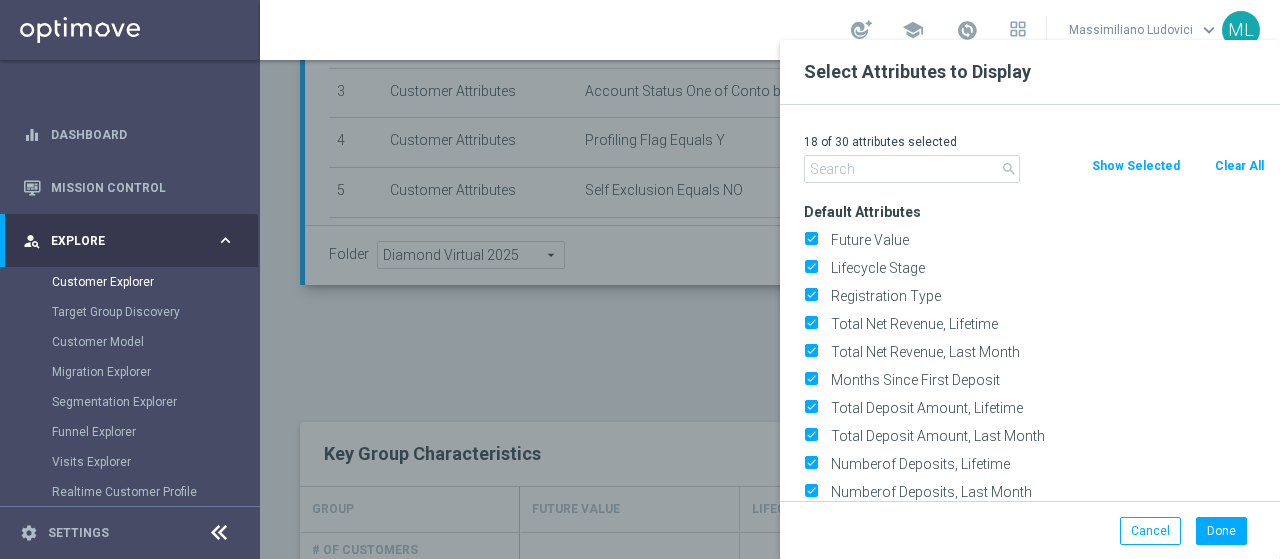 click 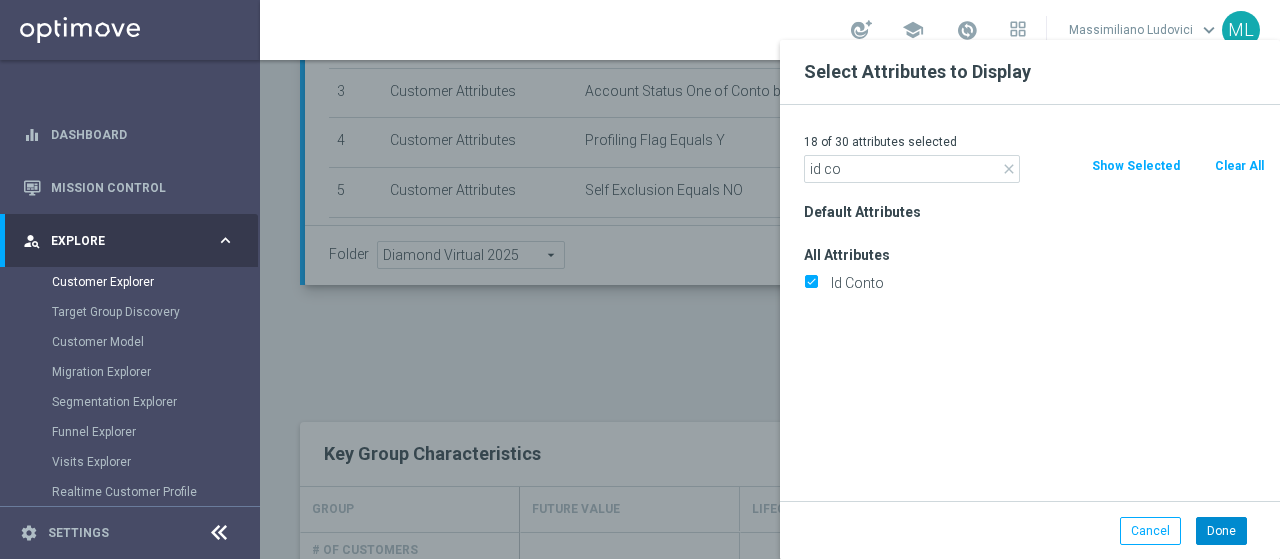 type on "id co" 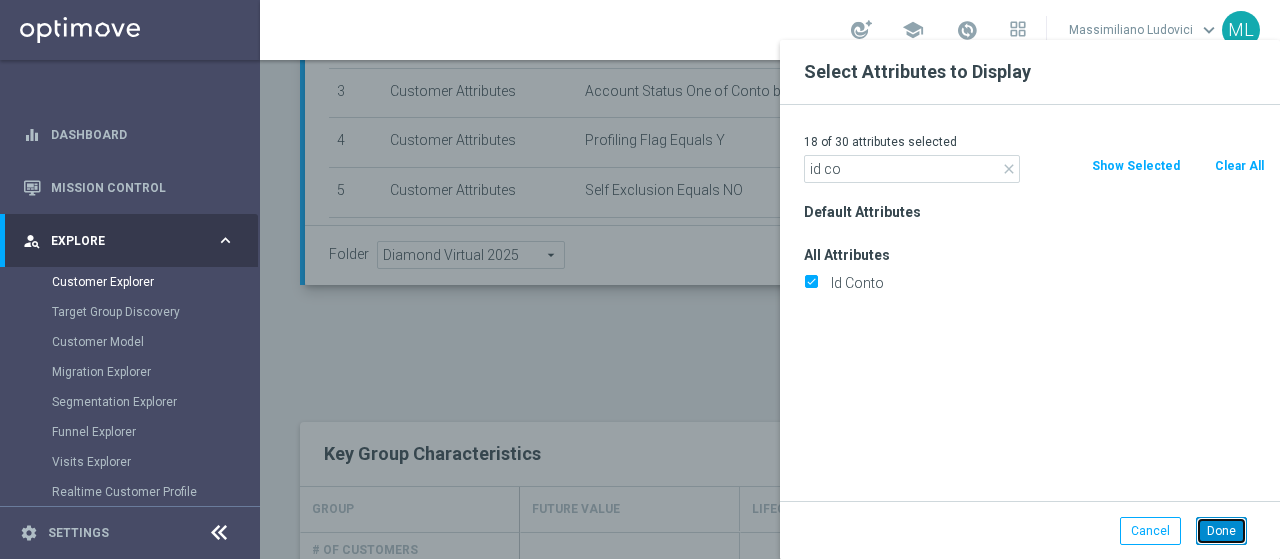 click on "Done" 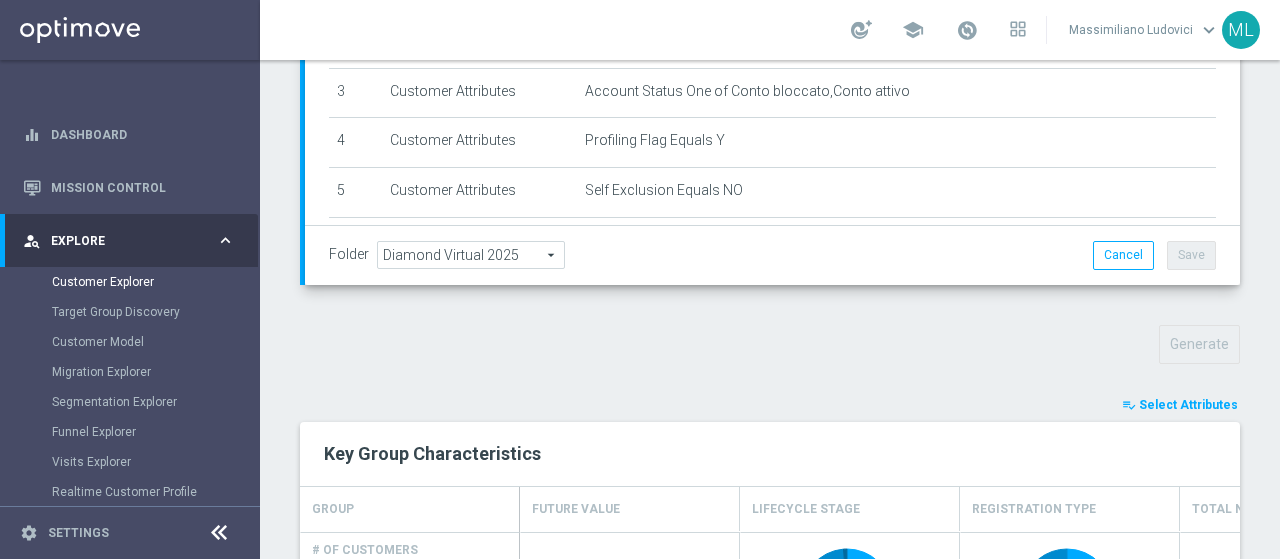 scroll, scrollTop: 882, scrollLeft: 0, axis: vertical 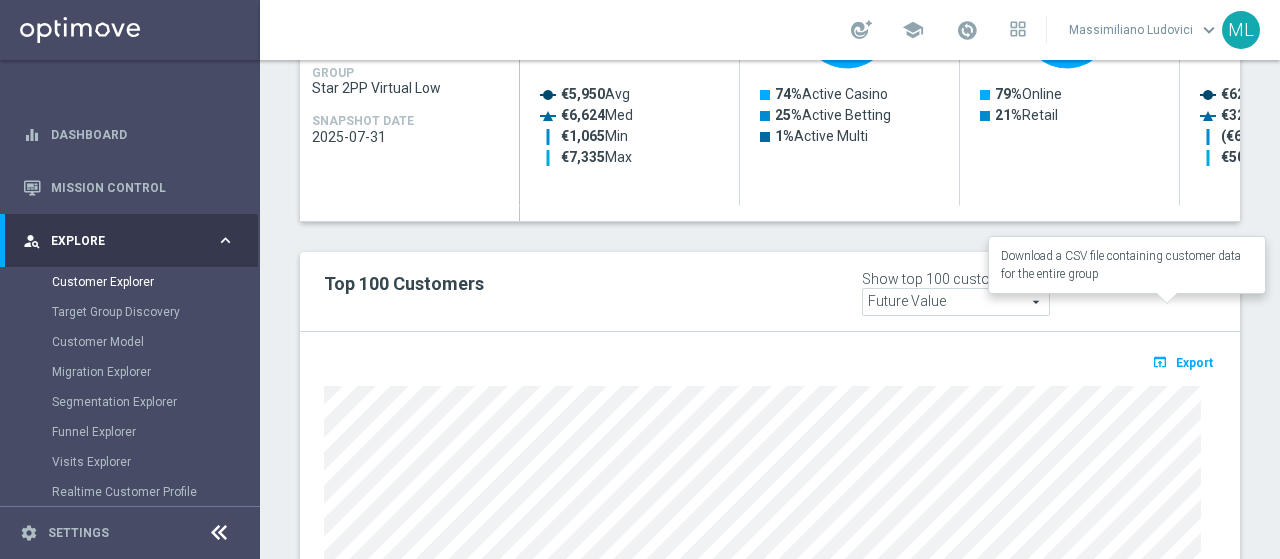 click on "Export" 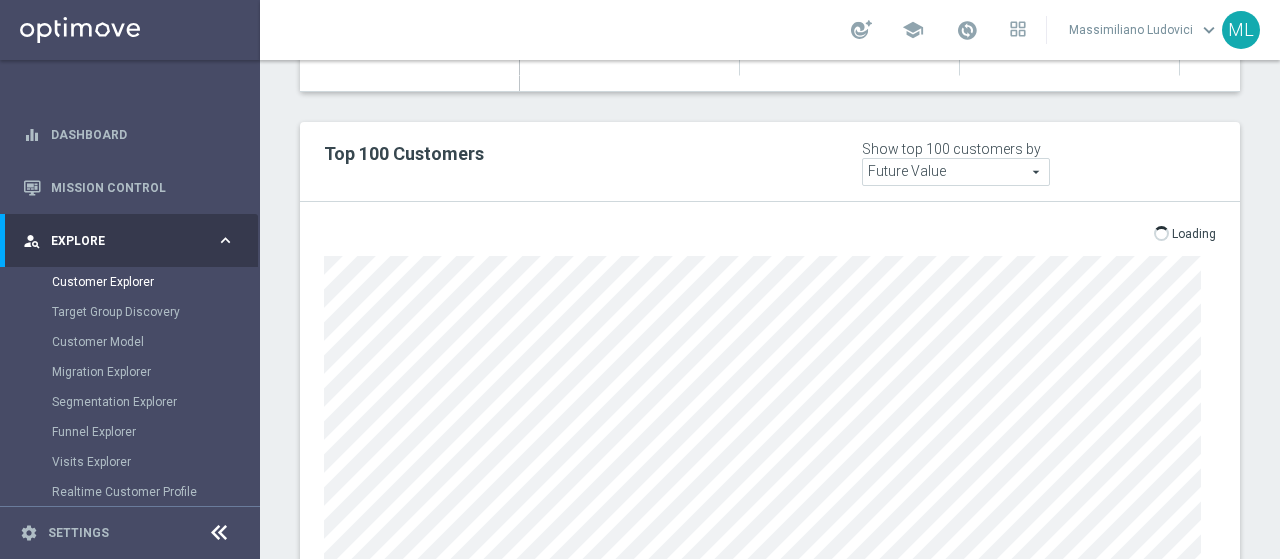 scroll, scrollTop: 1337, scrollLeft: 0, axis: vertical 